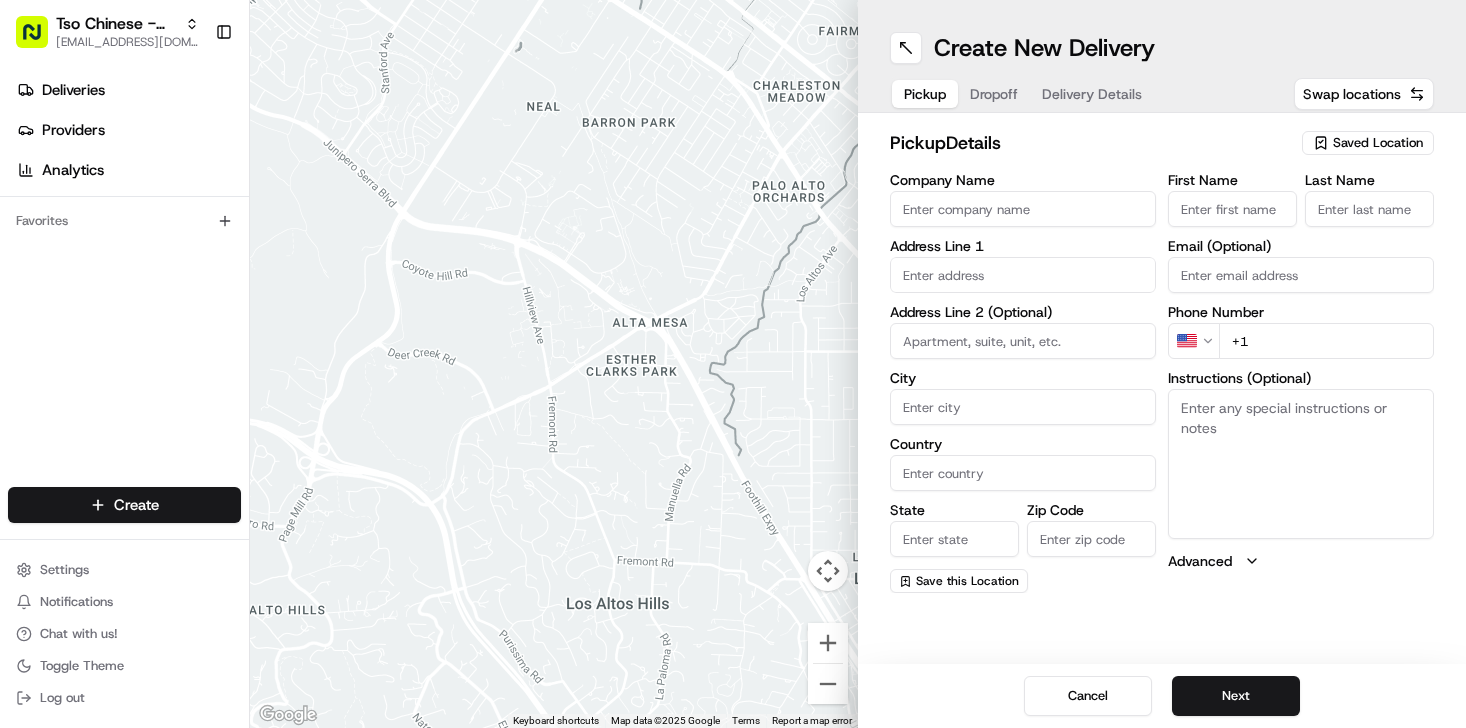 scroll, scrollTop: 0, scrollLeft: 0, axis: both 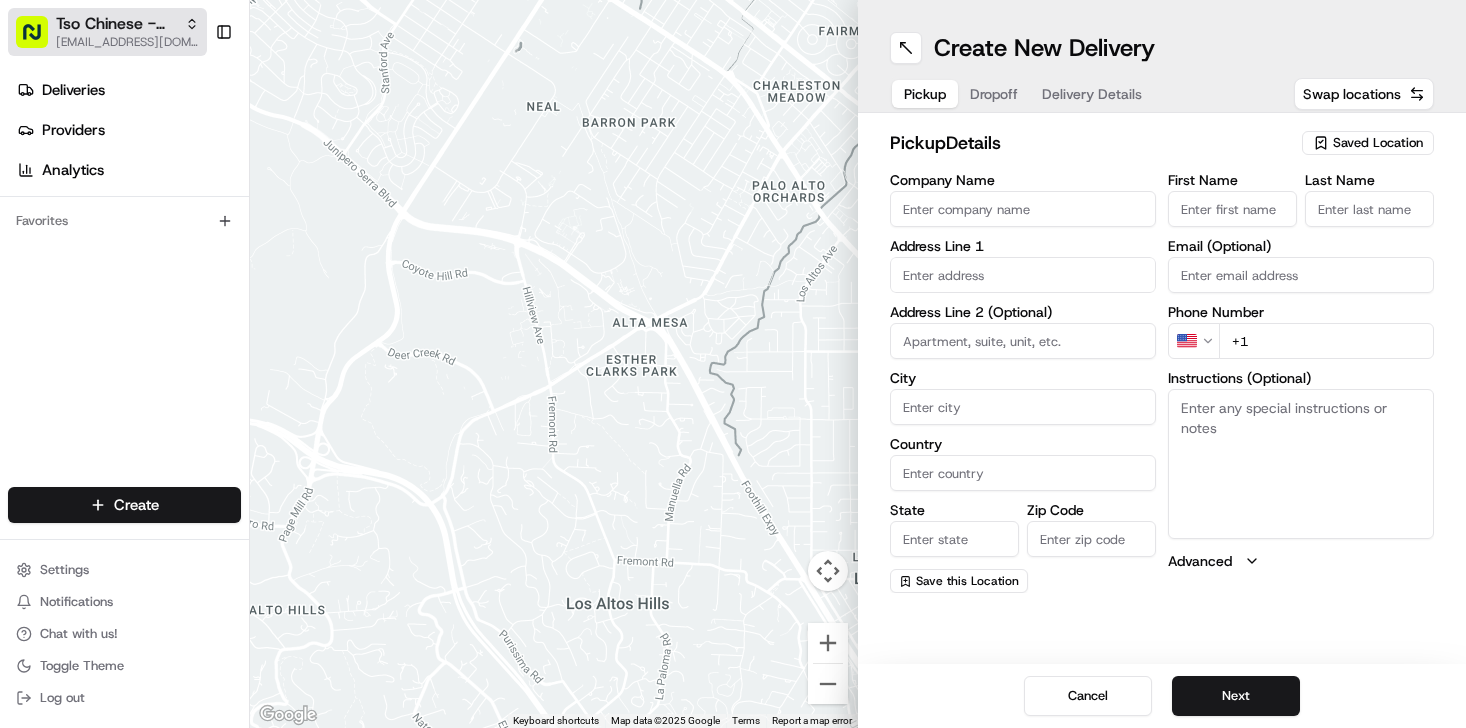 click on "[EMAIL_ADDRESS][DOMAIN_NAME]" at bounding box center (127, 42) 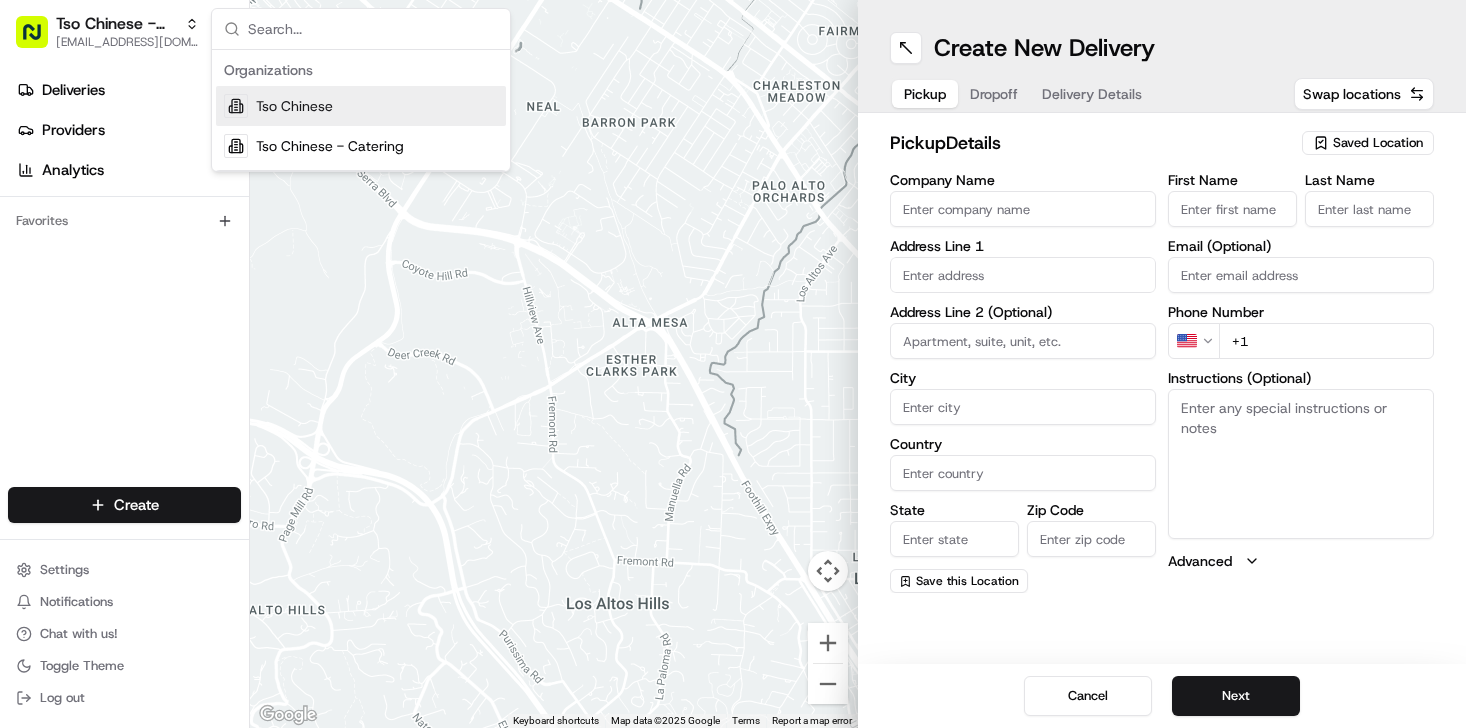 click on "Favorites" at bounding box center [124, 221] 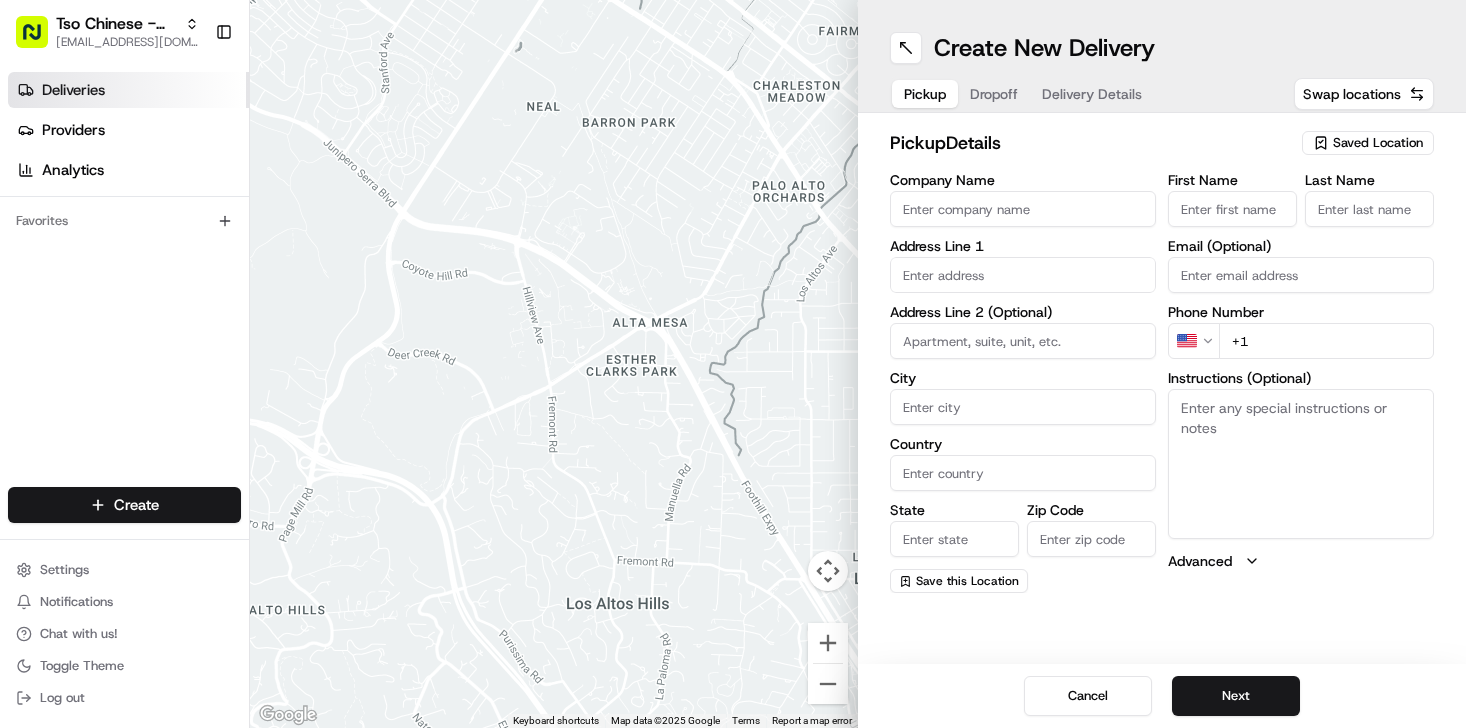 click on "Deliveries" at bounding box center [128, 90] 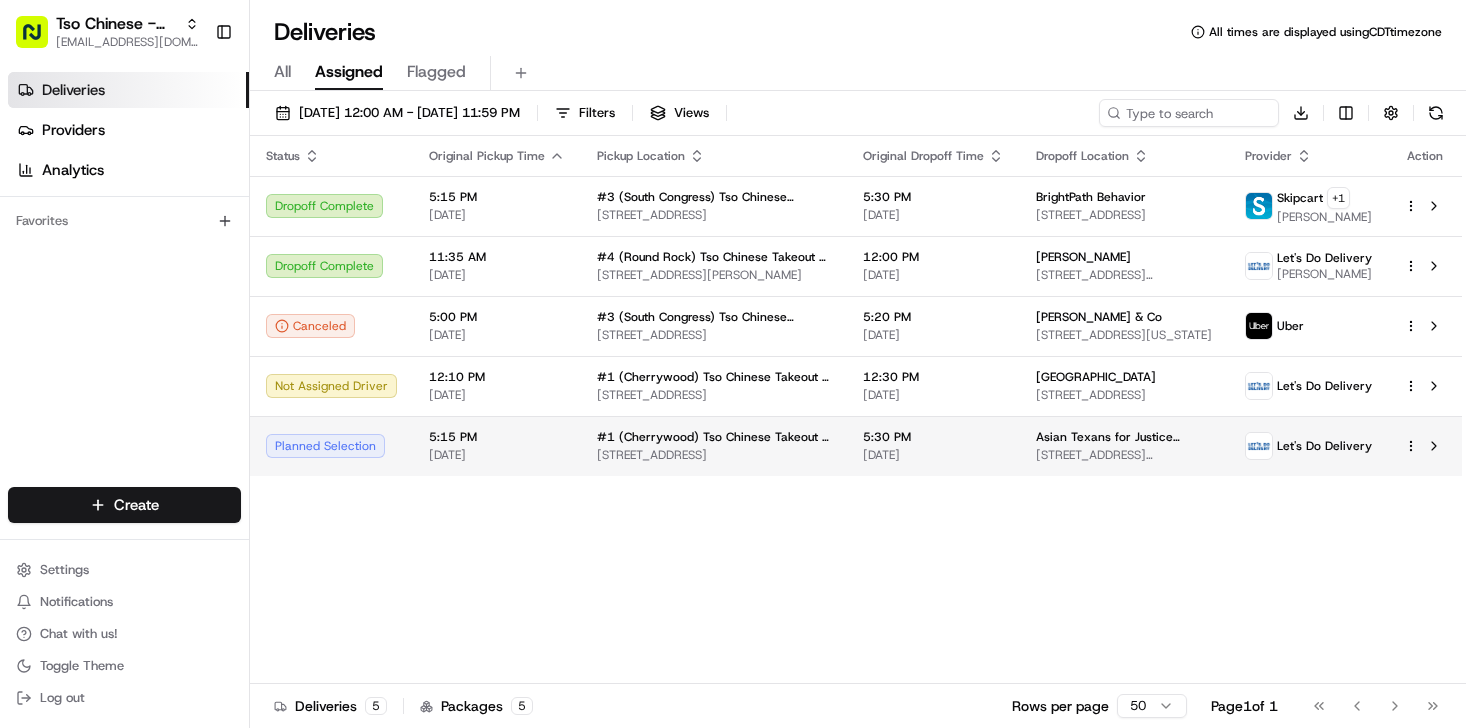 click on "Planned Selection" at bounding box center [331, 446] 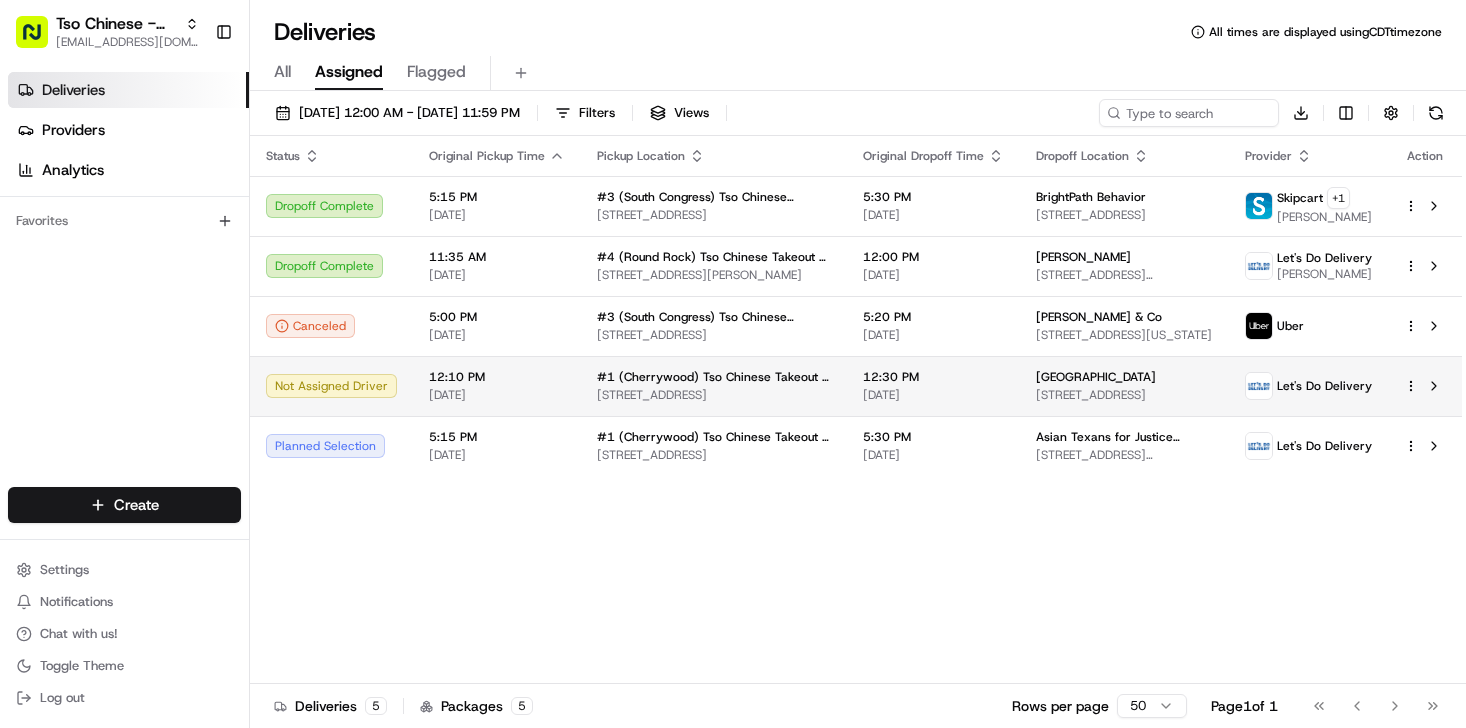 click on "Not Assigned Driver" at bounding box center (331, 386) 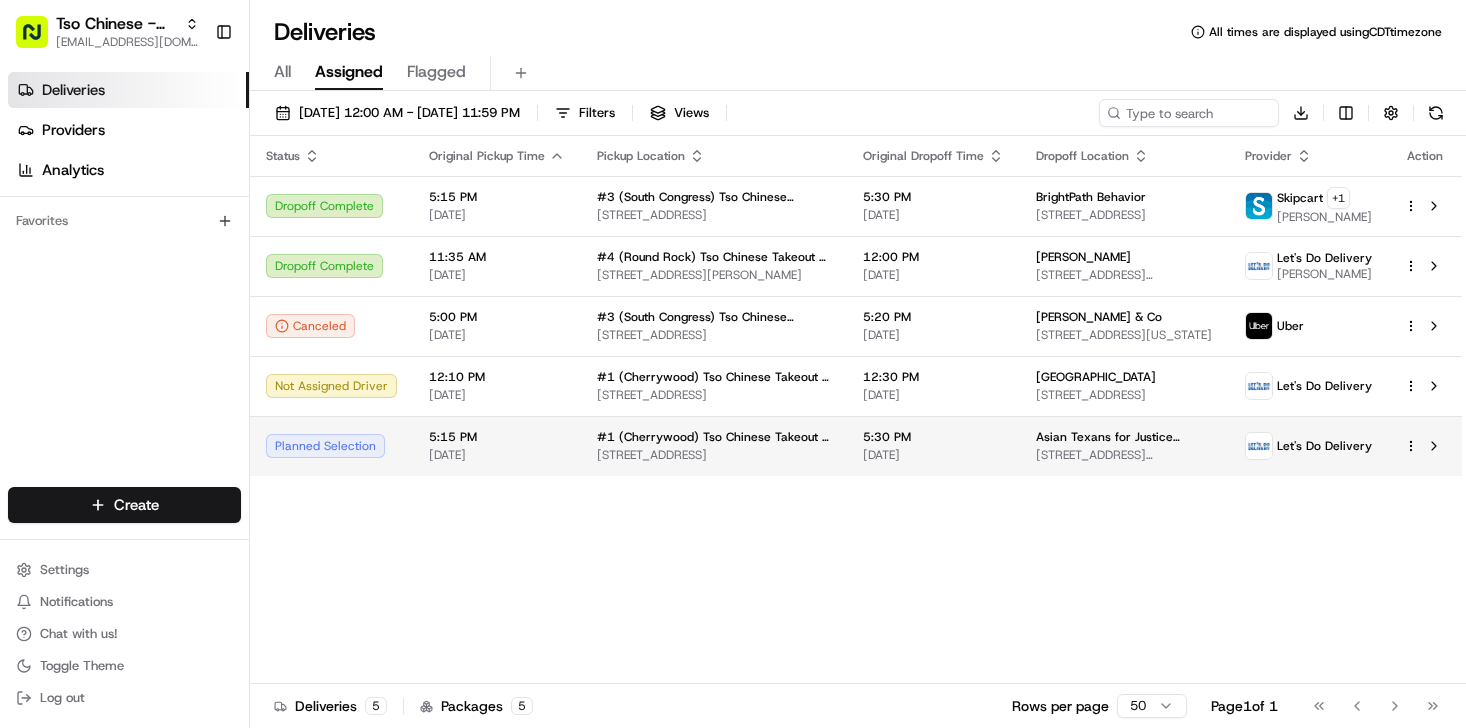 click on "Planned Selection" at bounding box center [331, 446] 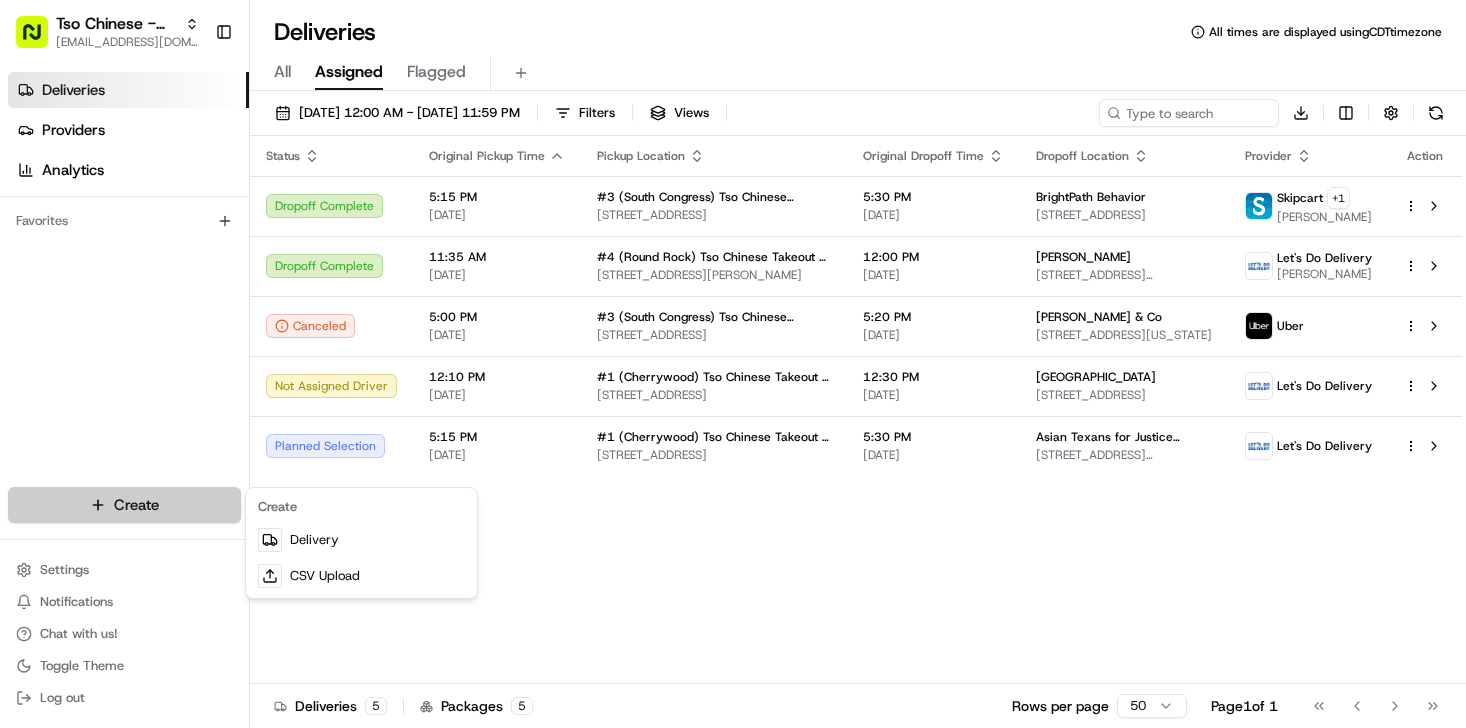 click on "Tso Chinese - Catering [EMAIL_ADDRESS][DOMAIN_NAME] Toggle Sidebar Deliveries Providers Analytics Favorites Main Menu Members & Organization Organization Users Roles Preferences Customization Tracking Orchestration Automations Dispatch Strategy Locations Pickup Locations Dropoff Locations Billing Billing Refund Requests Integrations Notification Triggers Webhooks API Keys Request Logs Create Settings Notifications Chat with us! Toggle Theme Log out Deliveries All times are displayed using  CDT  timezone All Assigned Flagged [DATE] 12:00 AM - [DATE] 11:59 PM Filters Views Download Status Original Pickup Time Pickup Location Original Dropoff Time Dropoff Location Provider Action Dropoff Complete 5:15 PM [DATE] #3 (South Congress) Tso Chinese Takeout & Delivery [STREET_ADDRESS] 5:30 PM [DATE] BrightPath Behavior 4407 Pack [GEOGRAPHIC_DATA], [GEOGRAPHIC_DATA] Skipcart + 1 [PERSON_NAME] Dropoff Complete 11:35 AM [DATE] 12:00 PM [DATE] [PERSON_NAME] 5 5" at bounding box center [733, 364] 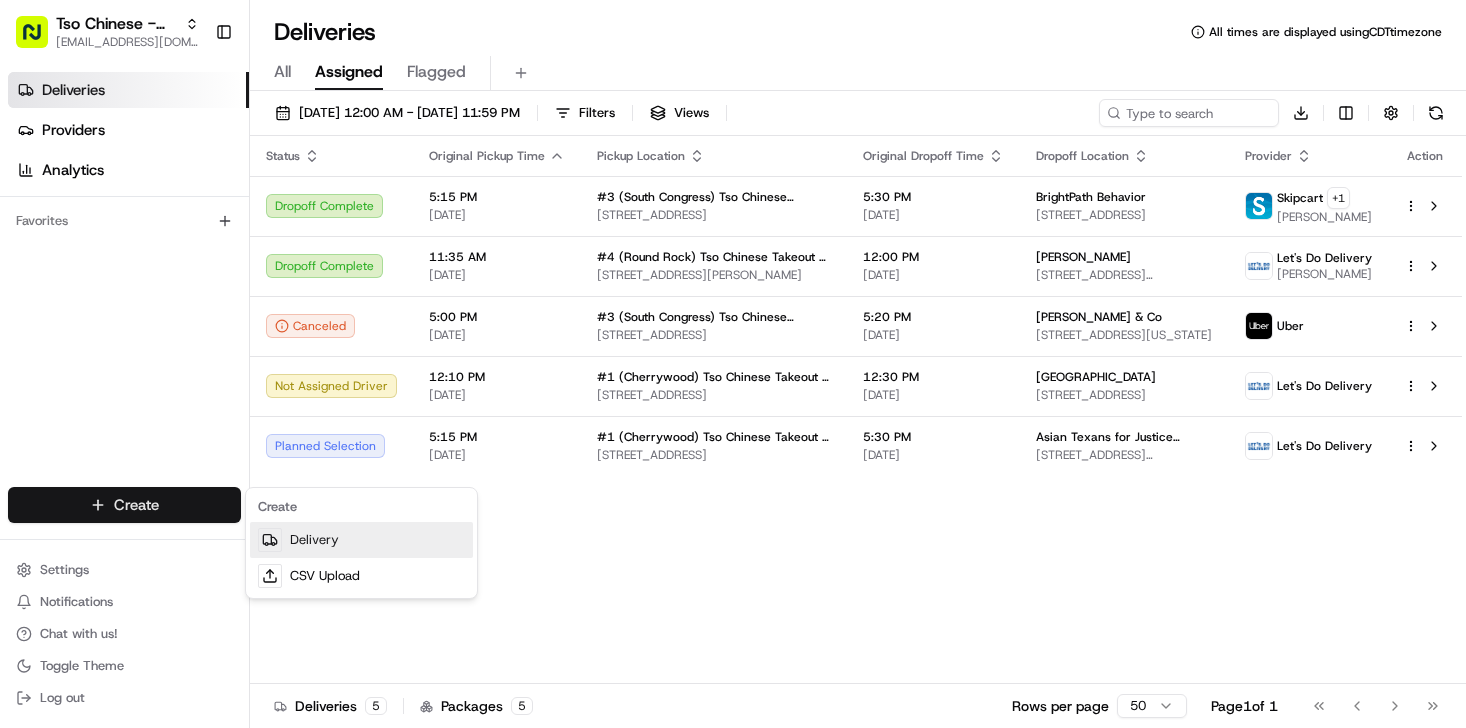 click on "Delivery" at bounding box center [361, 540] 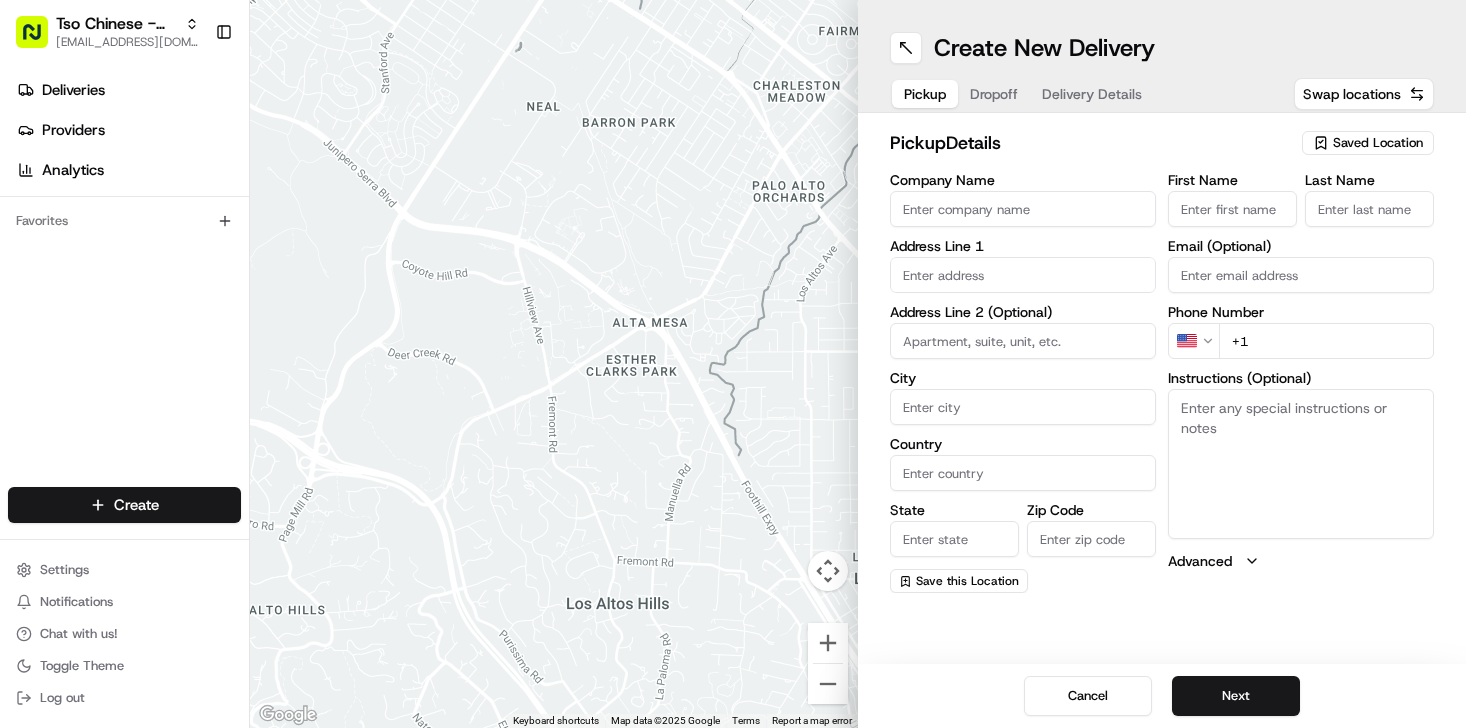 click on "Company Name" at bounding box center (1023, 209) 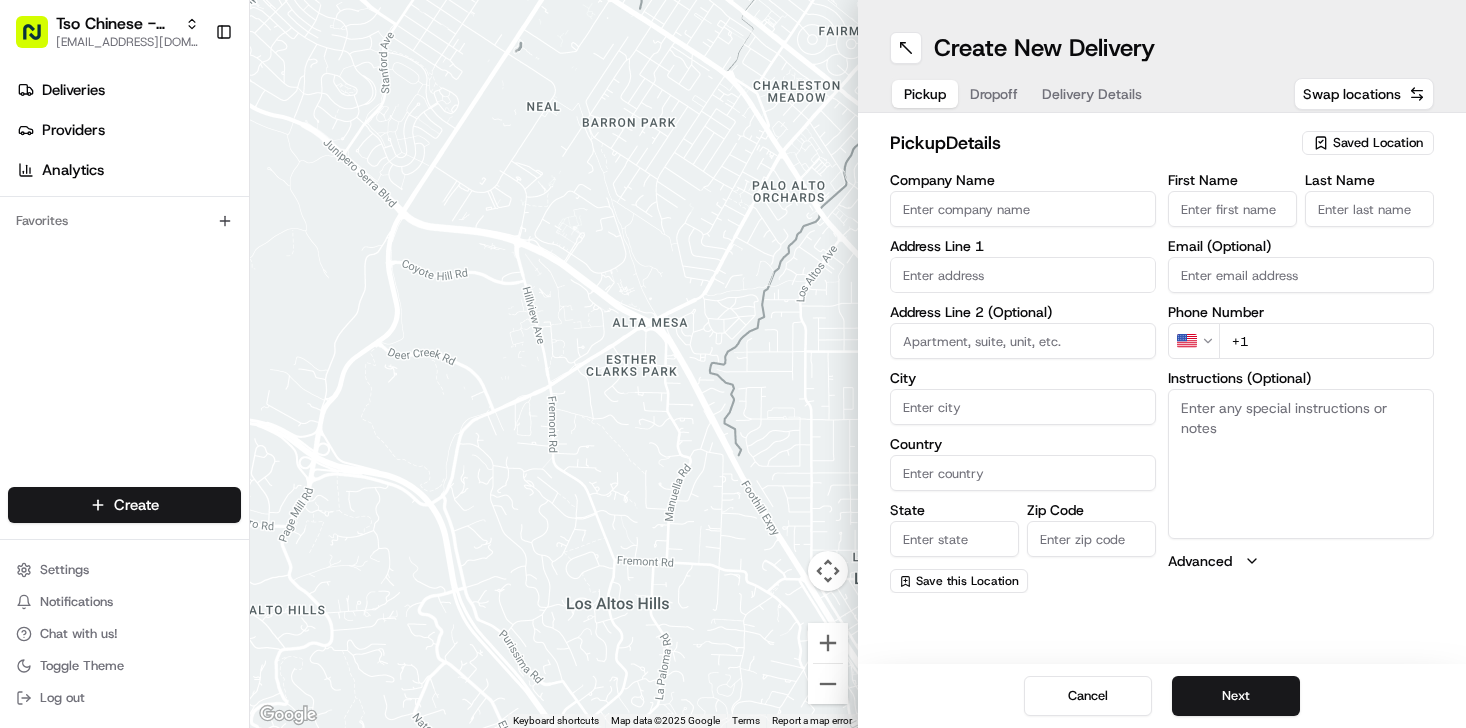 click on "Saved Location" at bounding box center [1378, 143] 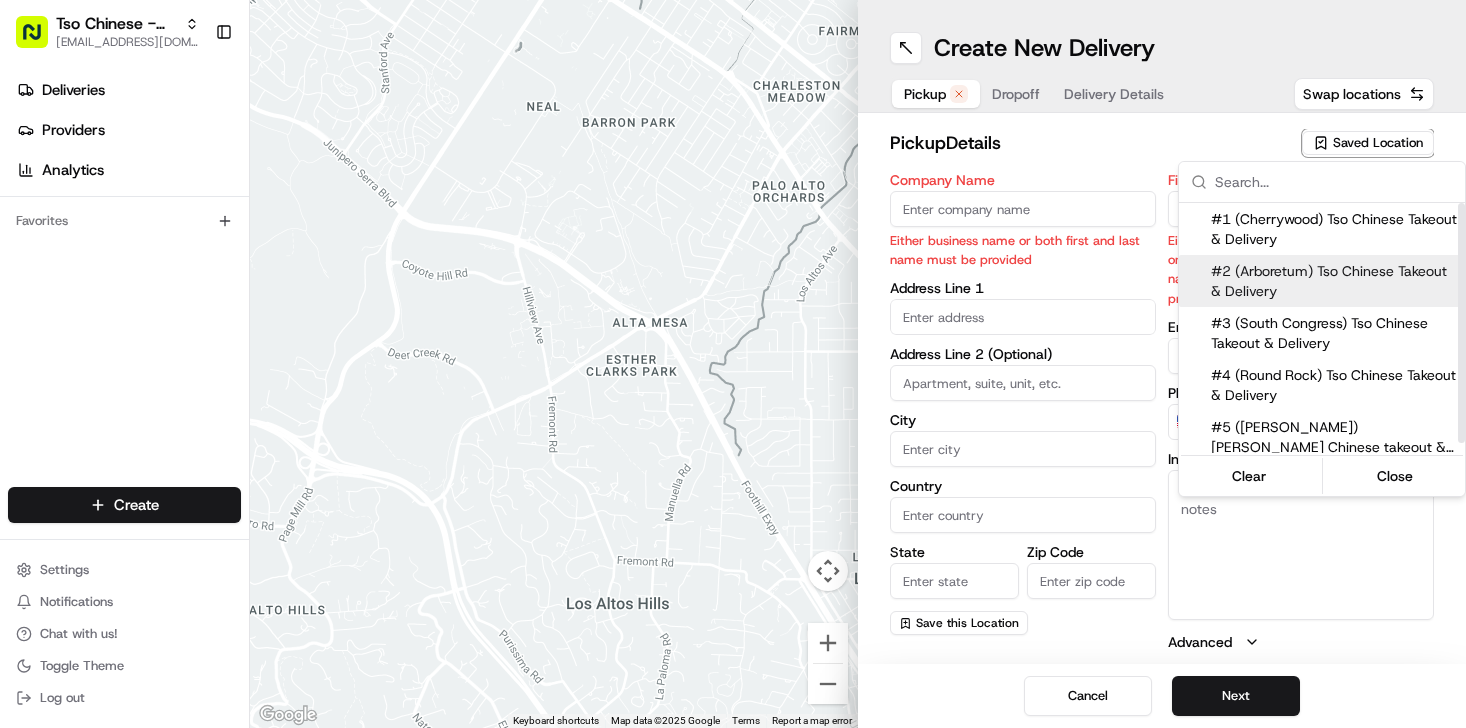 click on "#2 (Arboretum) Tso Chinese Takeout & Delivery" at bounding box center [1334, 281] 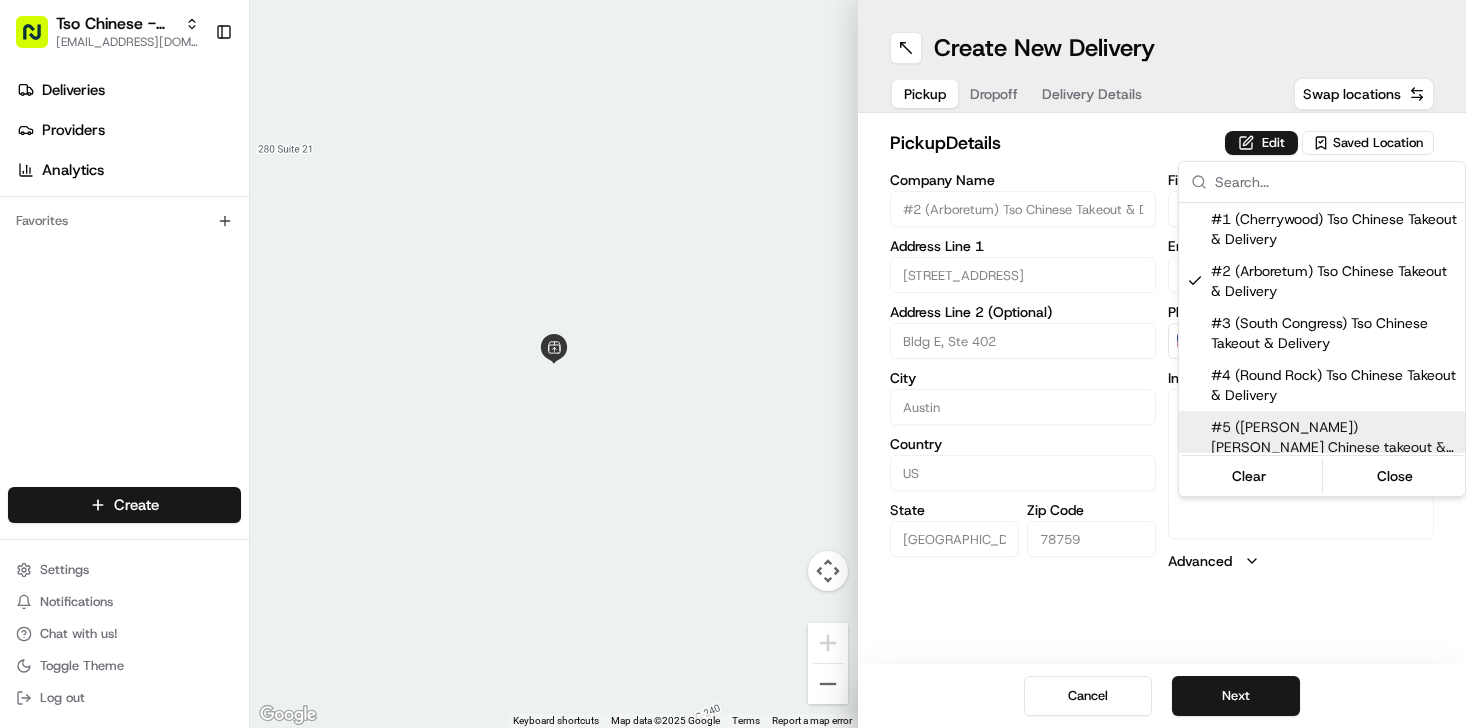 click on "Tso Chinese - Catering [EMAIL_ADDRESS][DOMAIN_NAME] Toggle Sidebar Deliveries Providers Analytics Favorites Main Menu Members & Organization Organization Users Roles Preferences Customization Tracking Orchestration Automations Dispatch Strategy Locations Pickup Locations Dropoff Locations Billing Billing Refund Requests Integrations Notification Triggers Webhooks API Keys Request Logs Create Settings Notifications Chat with us! Toggle Theme Log out ← Move left → Move right ↑ Move up ↓ Move down + Zoom in - Zoom out Home Jump left by 75% End Jump right by 75% Page Up Jump up by 75% Page Down Jump down by 75% Keyboard shortcuts Map Data Map data ©2025 Google Map data ©2025 Google 2 m  Click to toggle between metric and imperial units Terms Report a map error Create New Delivery Pickup Dropoff Delivery Details Swap locations pickup  Details  Edit Saved Location Company Name #2 (Arboretum) Tso Chinese Takeout & Delivery Address Line 1 [GEOGRAPHIC_DATA] Address Line 2 (Optional) [GEOGRAPHIC_DATA]" at bounding box center [733, 364] 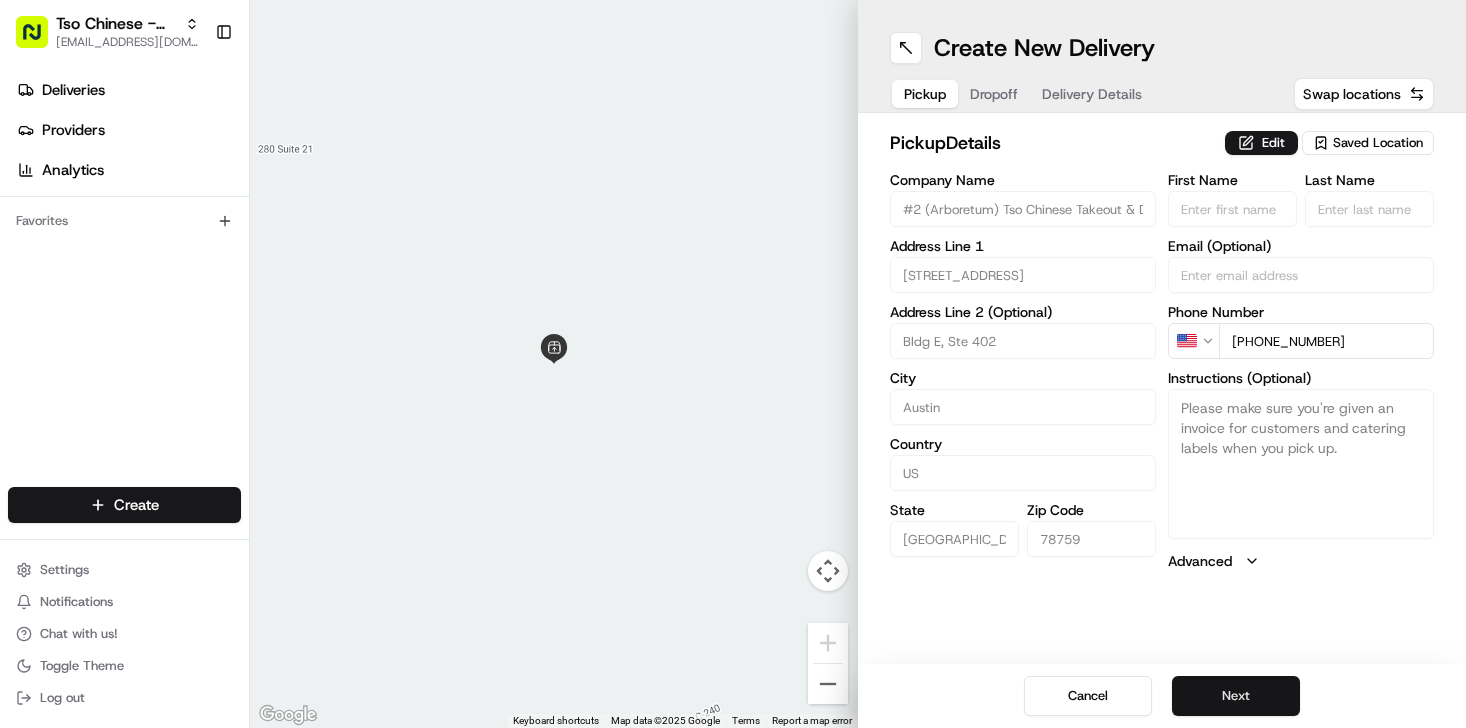 click on "Next" at bounding box center (1236, 696) 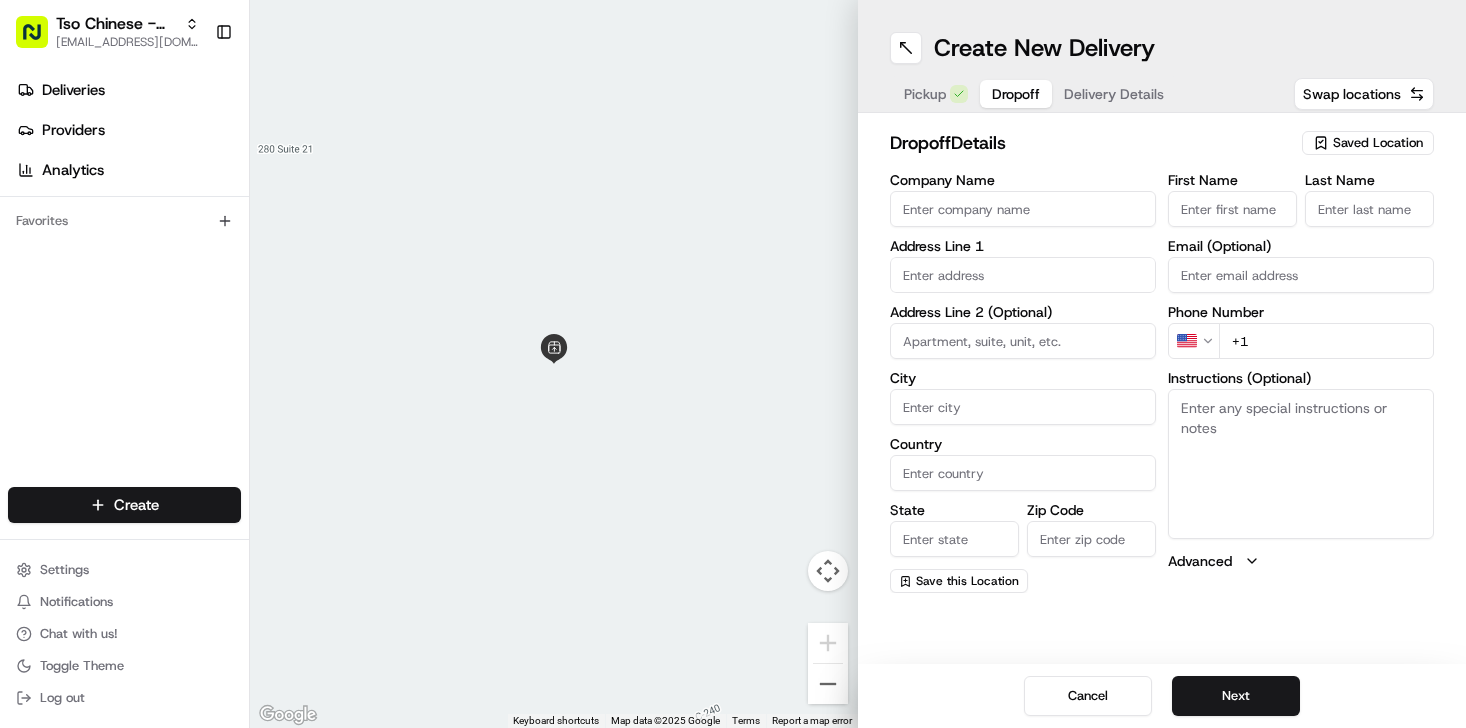 click on "Company Name" at bounding box center [1023, 209] 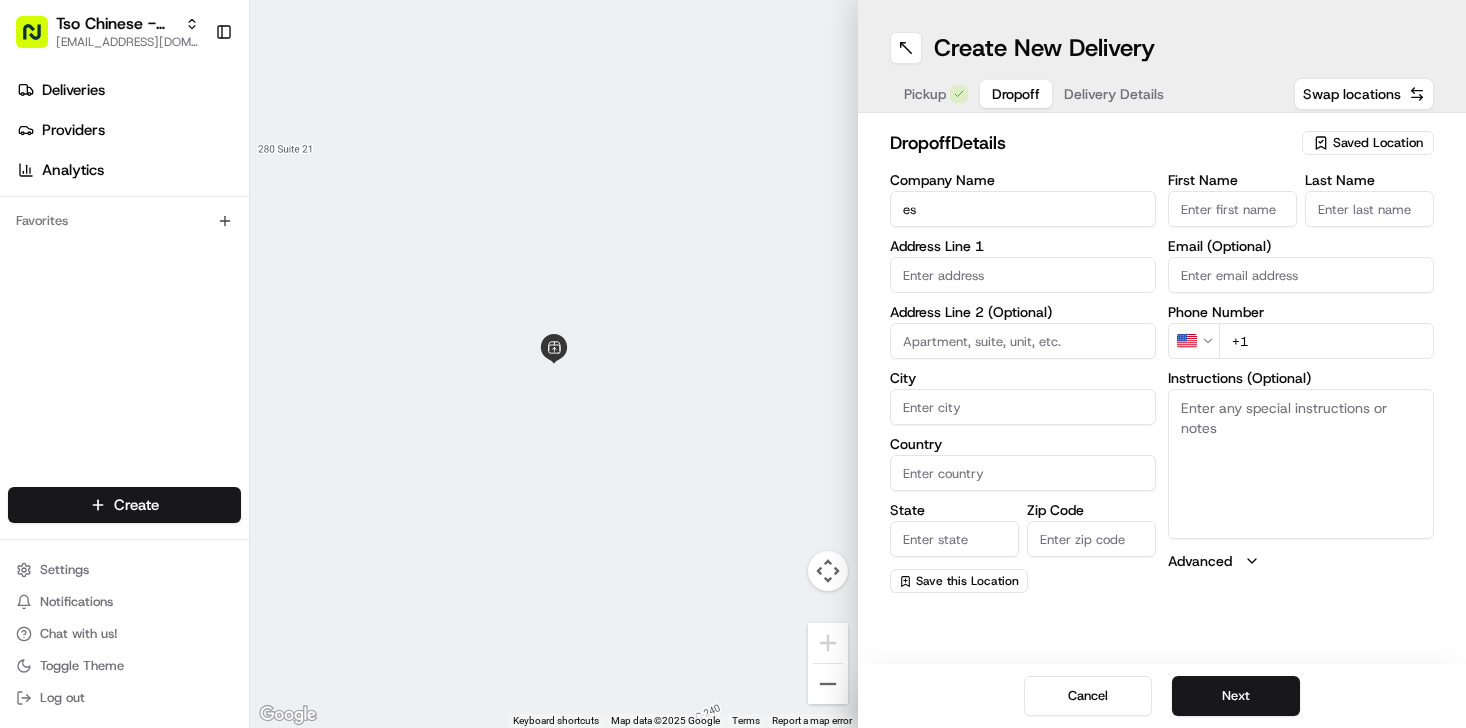 type on "e" 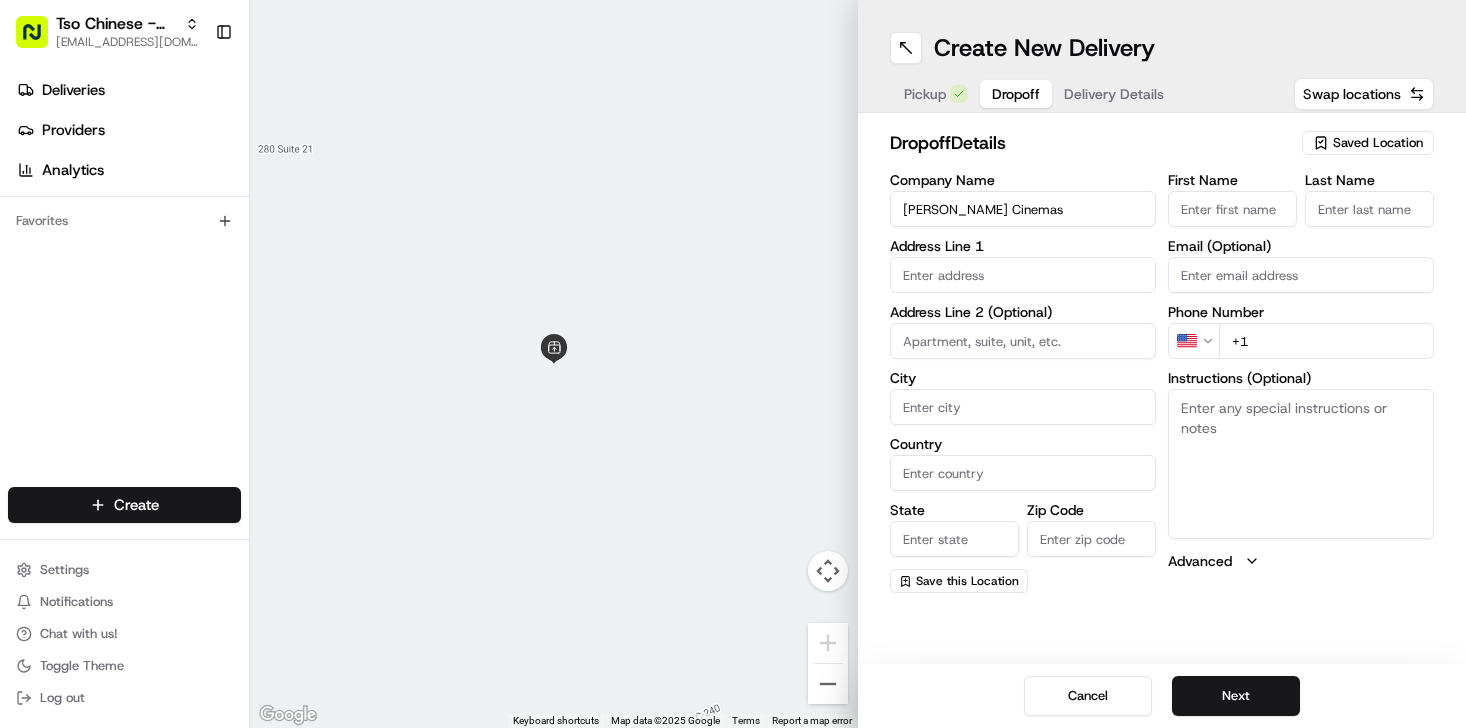 type on "[PERSON_NAME] Cinemas" 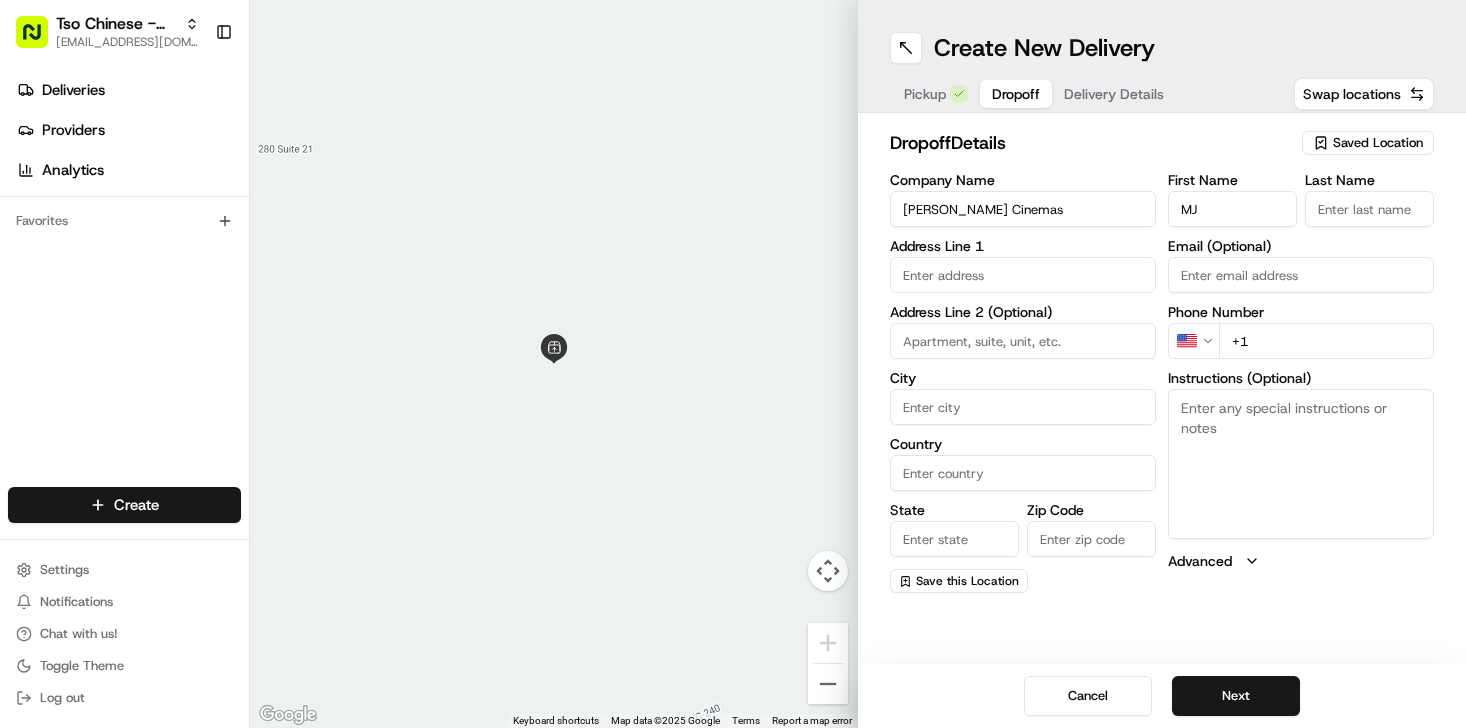 type on "MJ" 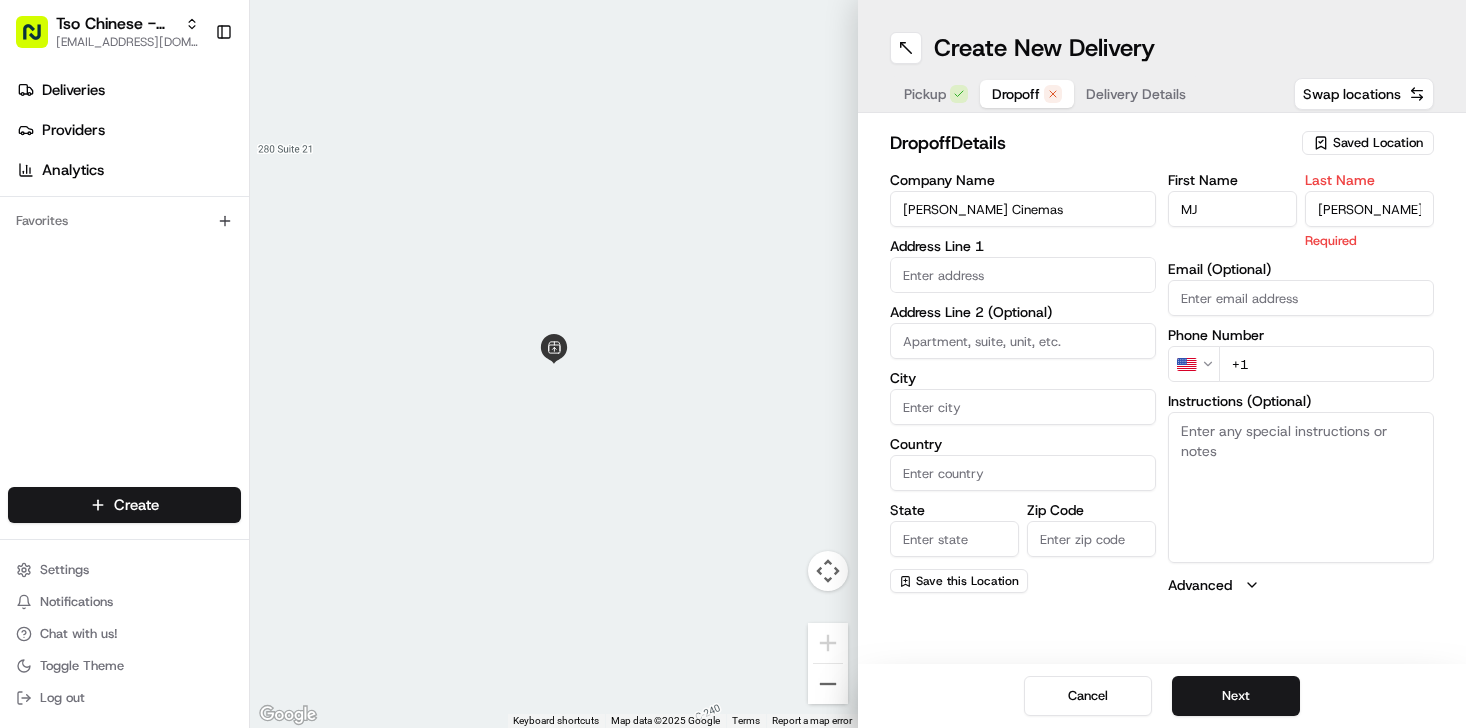 type on "[PERSON_NAME]" 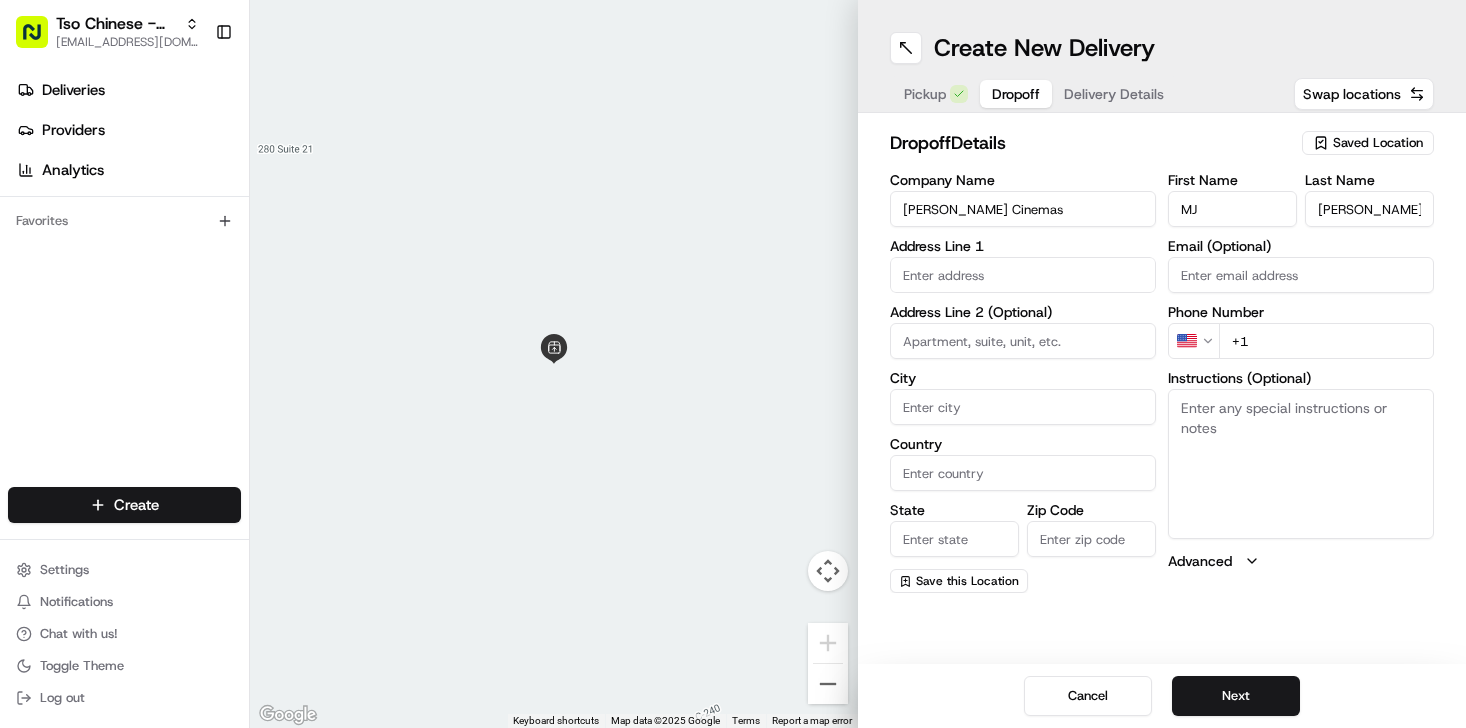 click at bounding box center (1023, 275) 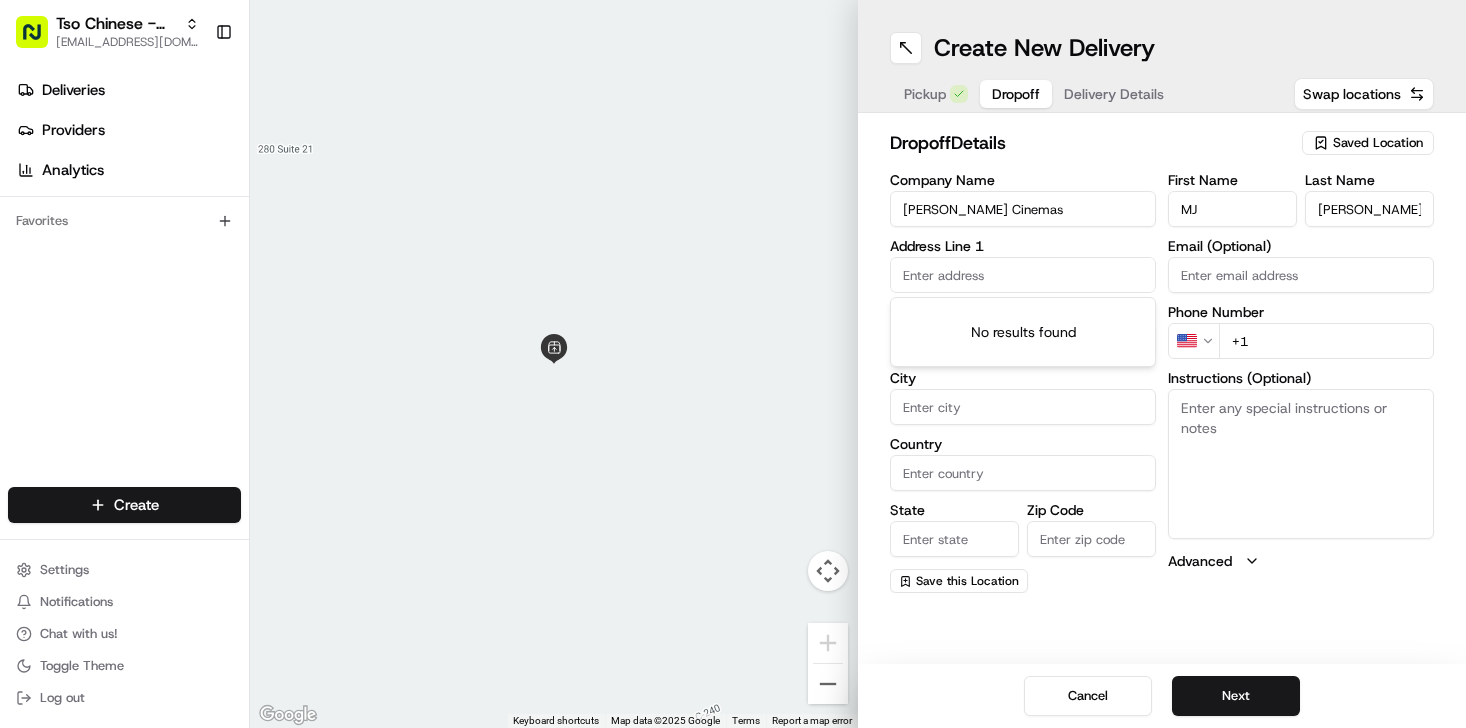 paste on "[STREET_ADDRESS]" 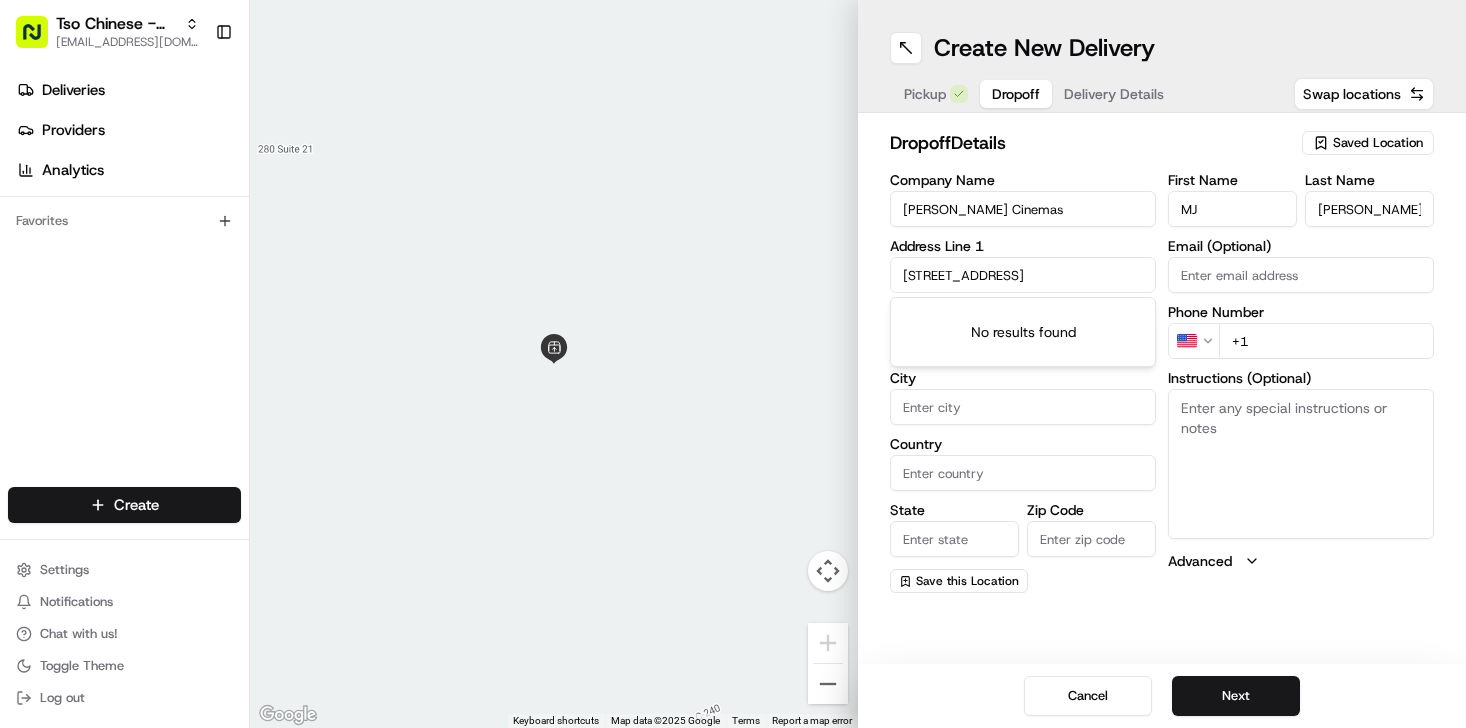 scroll, scrollTop: 0, scrollLeft: 39, axis: horizontal 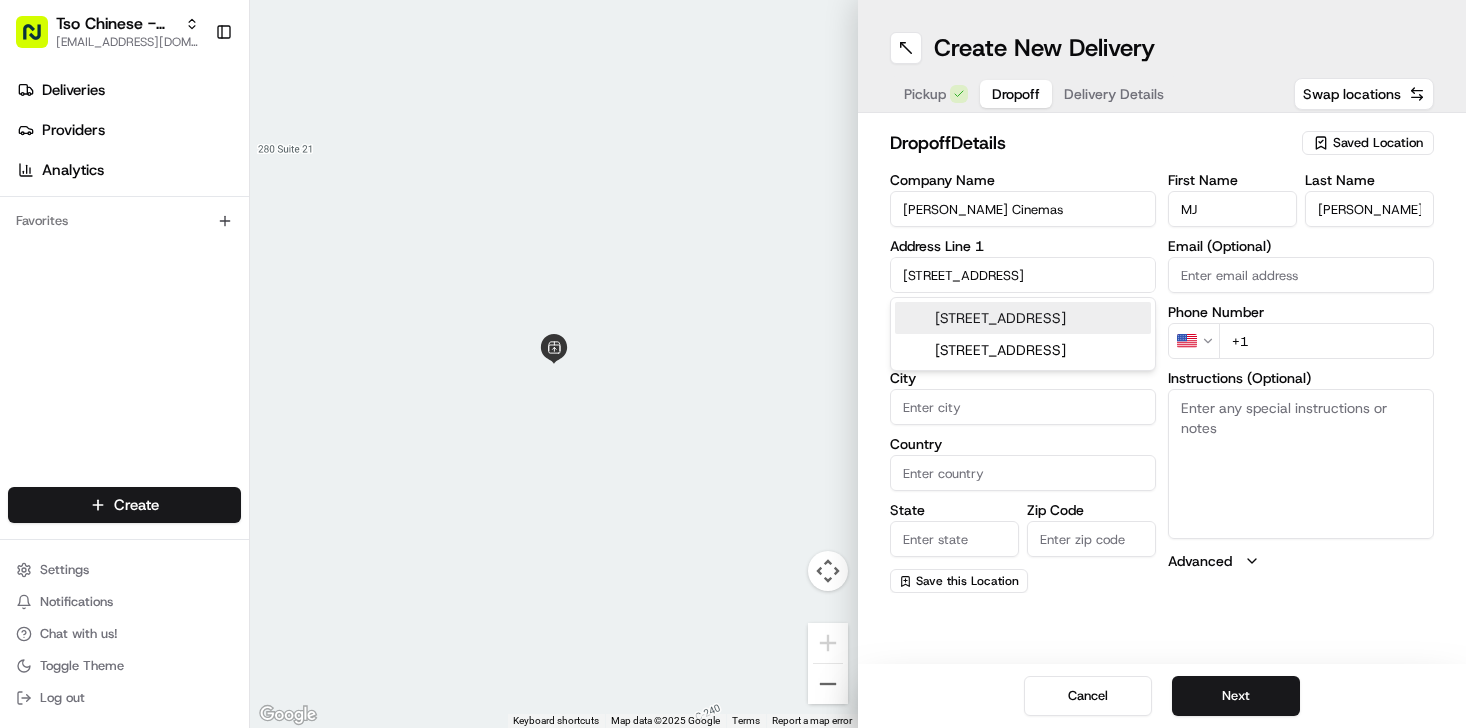 drag, startPoint x: 1023, startPoint y: 276, endPoint x: 1185, endPoint y: 273, distance: 162.02777 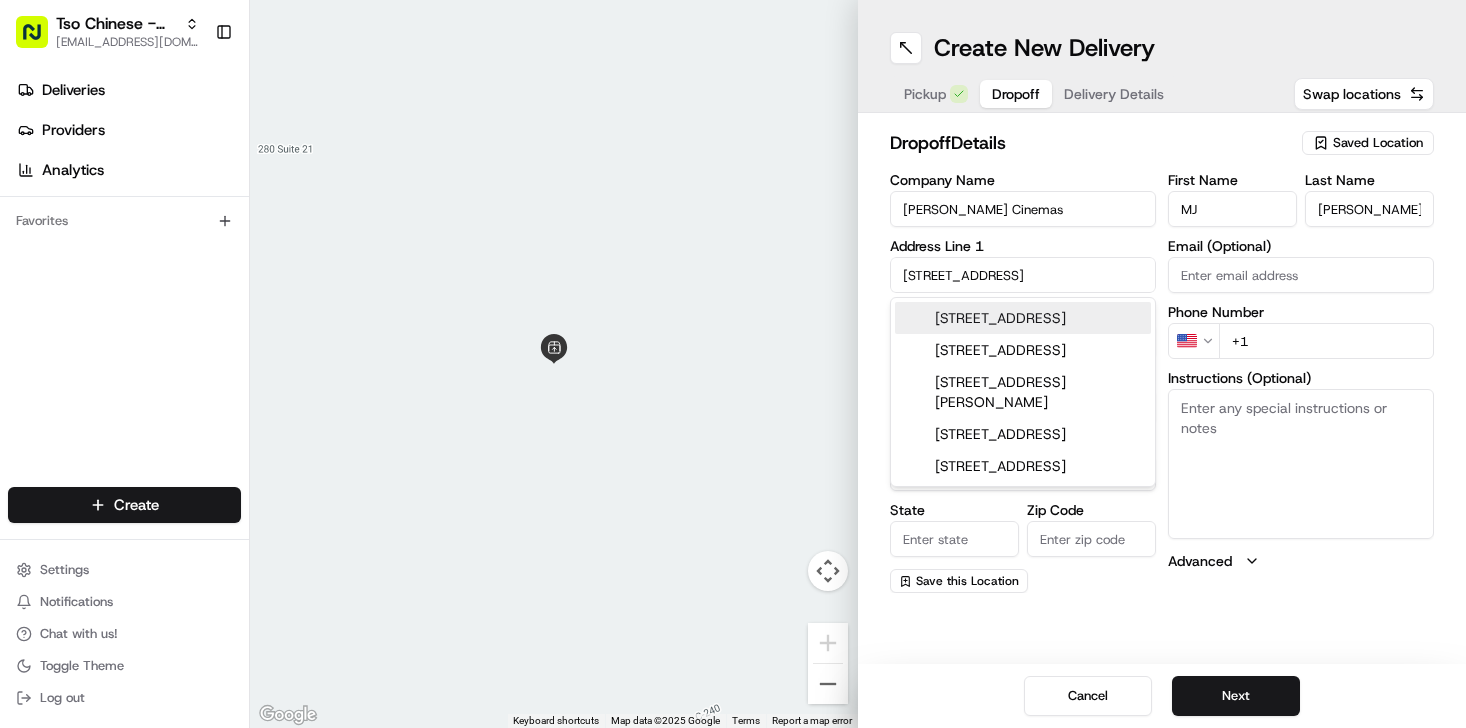 click on "[STREET_ADDRESS]" at bounding box center (1023, 318) 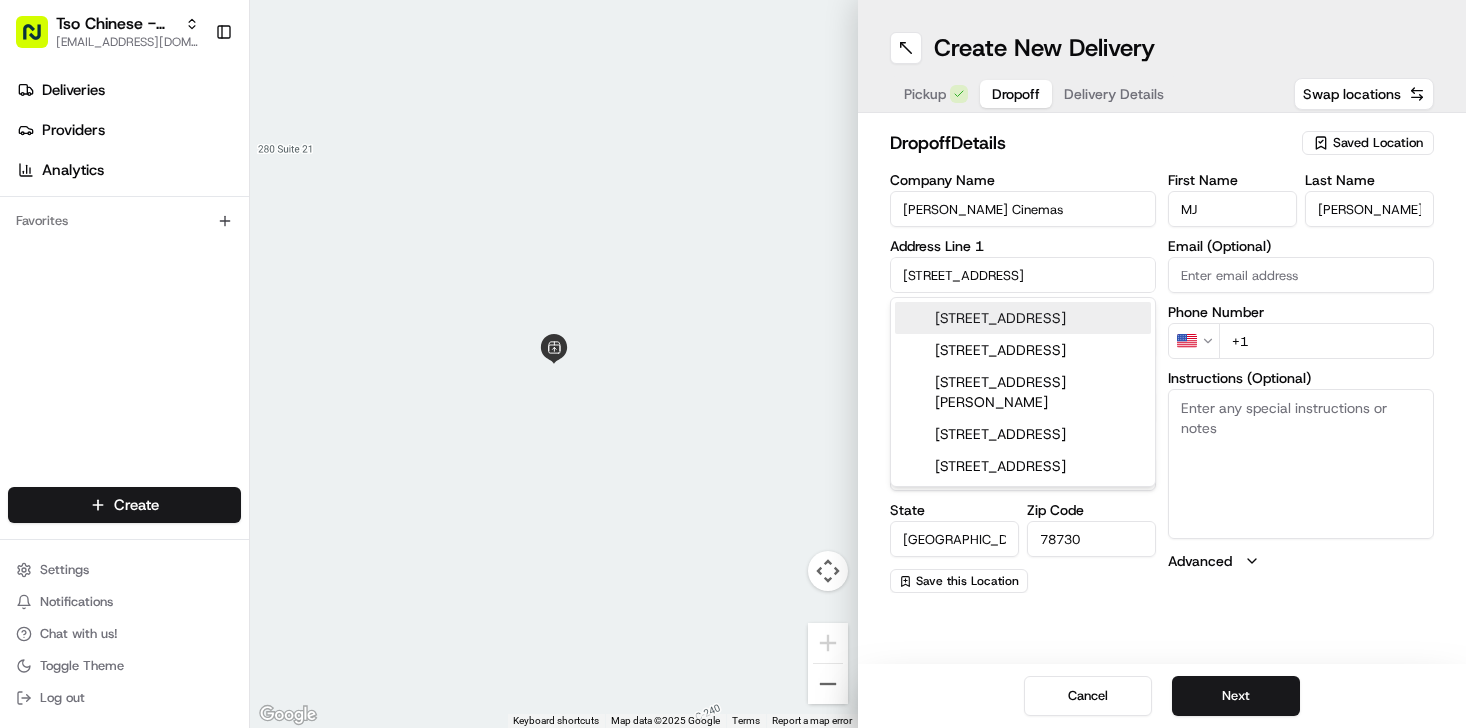 type on "[STREET_ADDRESS]" 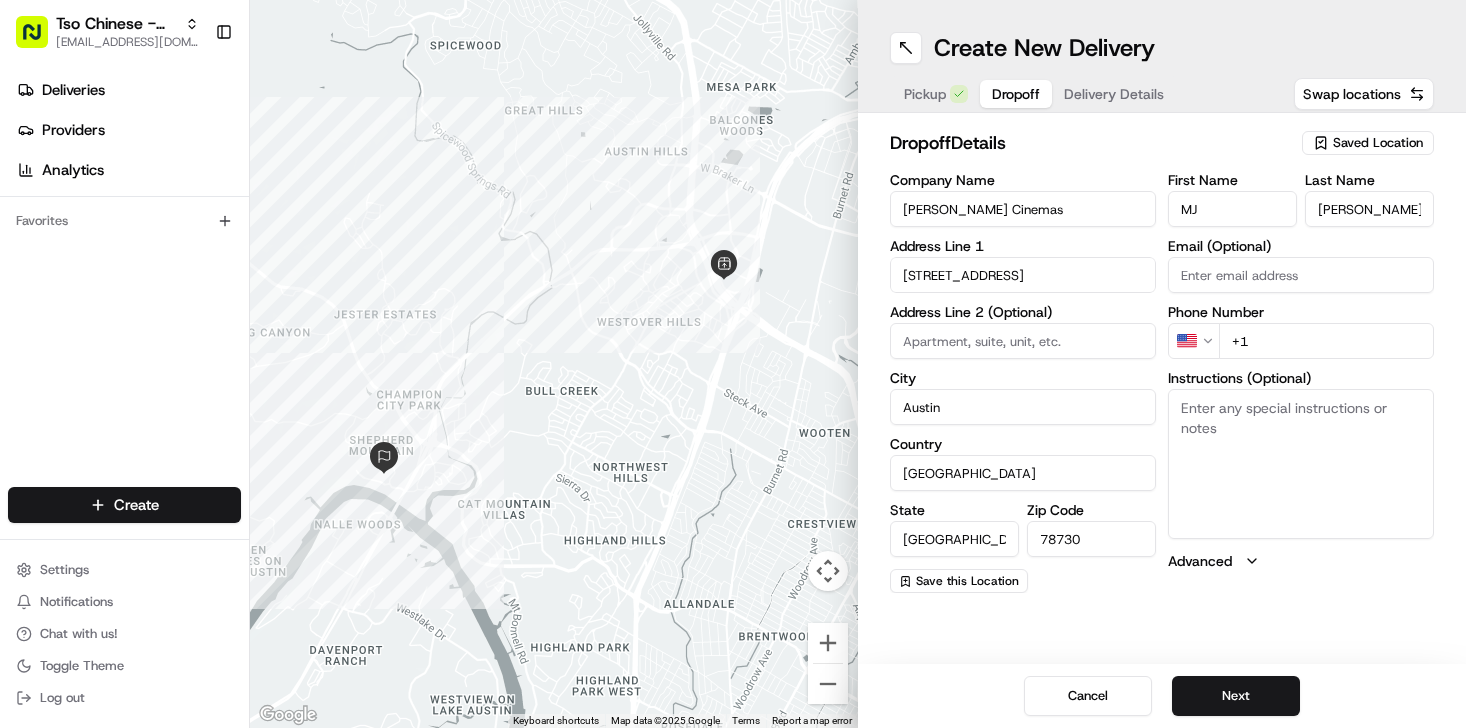 click on "dropoff  Details Saved Location Company Name [PERSON_NAME] Cinemas Address Line 1 [STREET_ADDRESS] Address Line 2 (Optional) [GEOGRAPHIC_DATA] [US_STATE] Zip Code 78730 Save this Location First Name MJ Last Name [PERSON_NAME] Email (Optional) Phone Number US +1 Instructions (Optional) Advanced" at bounding box center (1162, 361) 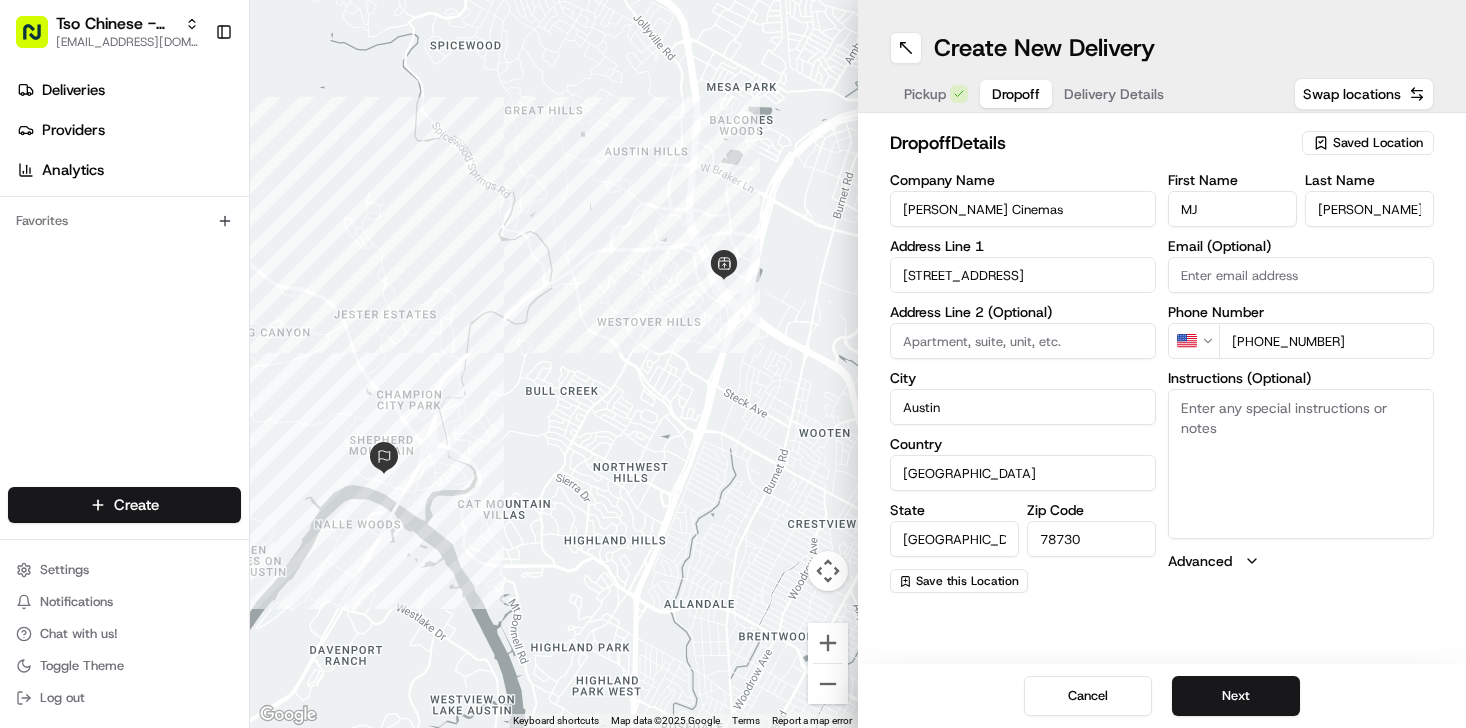 type on "[PHONE_NUMBER]" 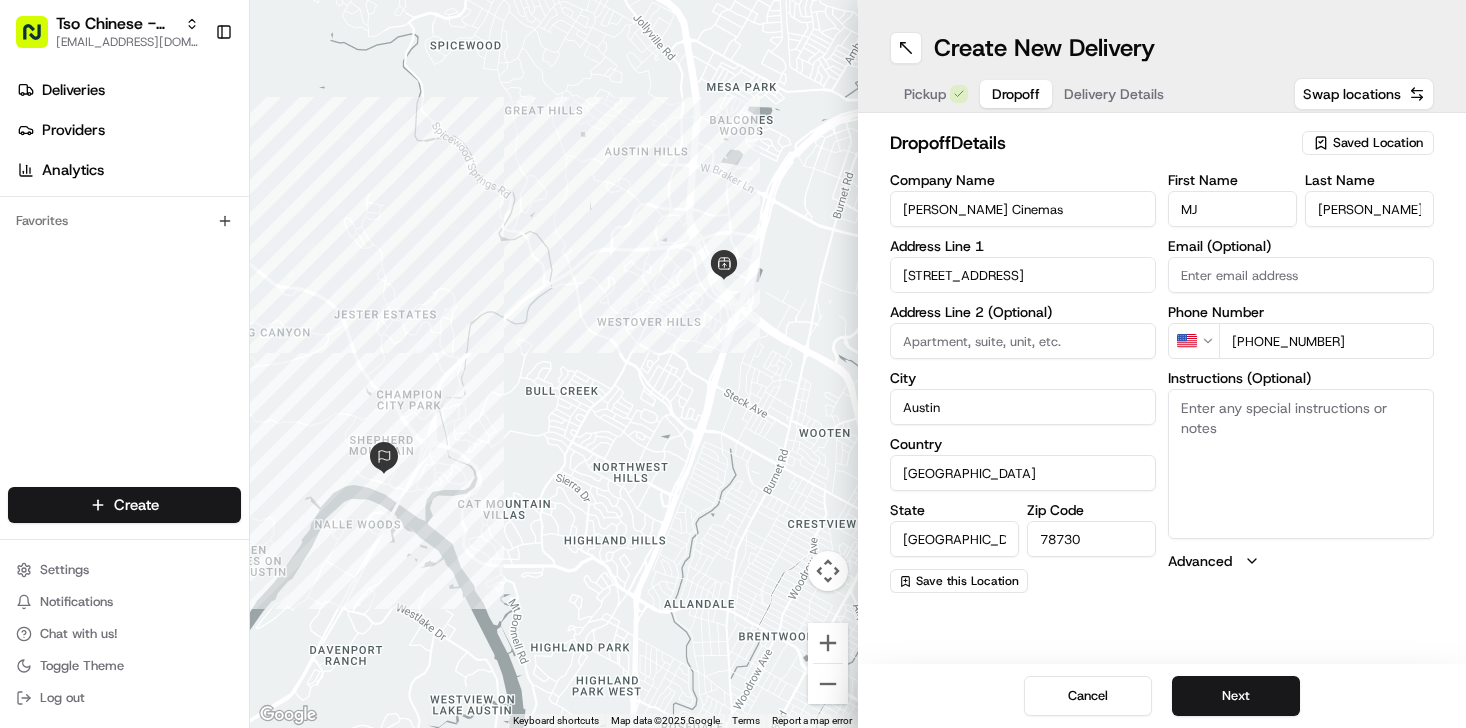 click on "Email (Optional)" at bounding box center [1301, 275] 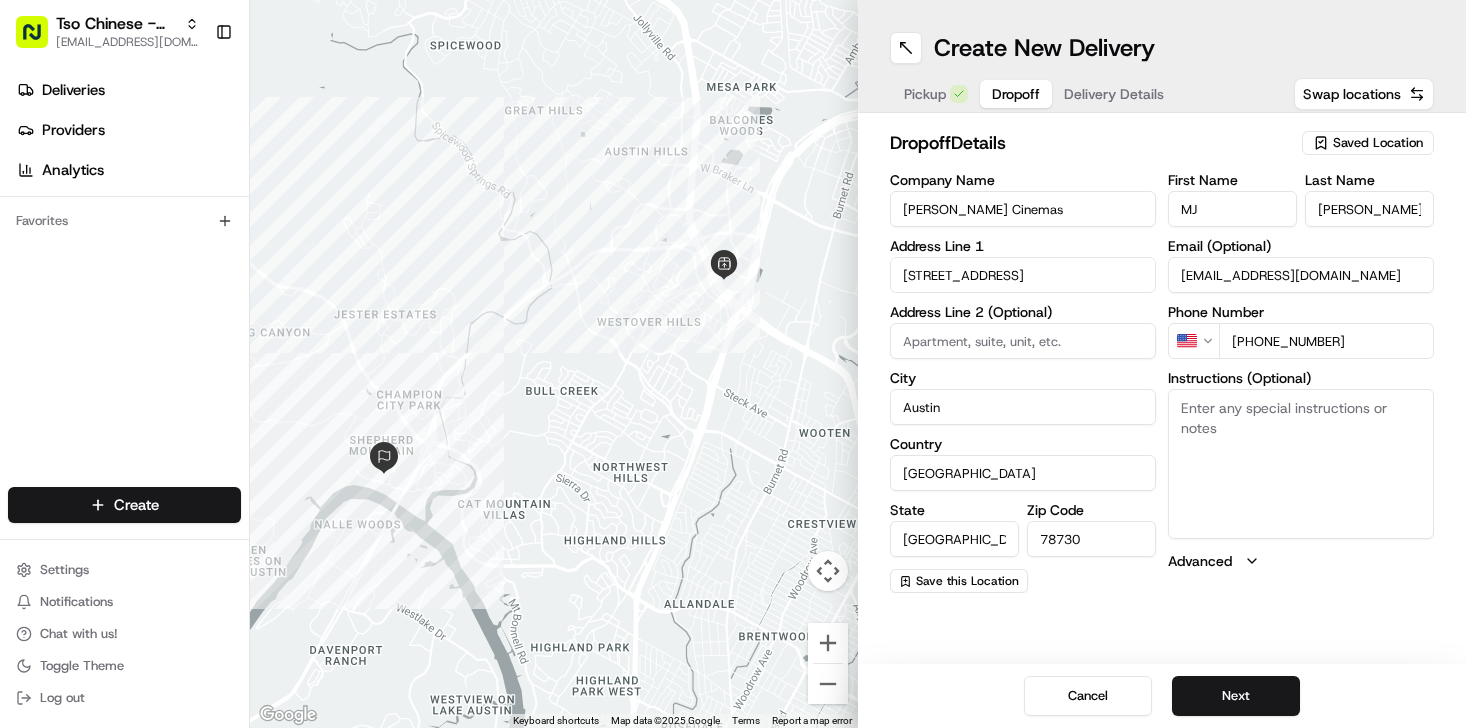 type on "[EMAIL_ADDRESS][DOMAIN_NAME]" 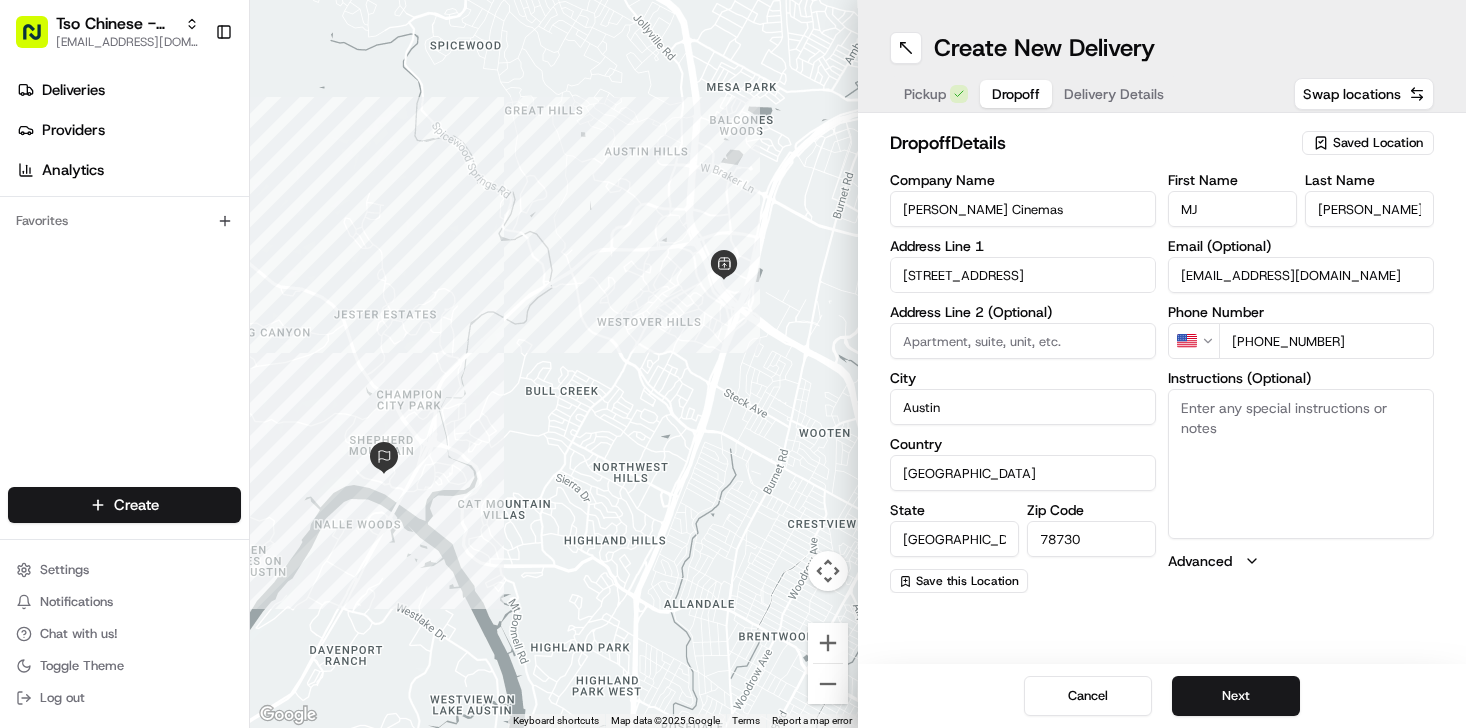 paste on "The delivery address is [STREET_ADDRESS]. This address will take you to the "[GEOGRAPHIC_DATA] Deck 5" where you can park. Our suite is the 125, it is the first suite you will see walking through entrance." 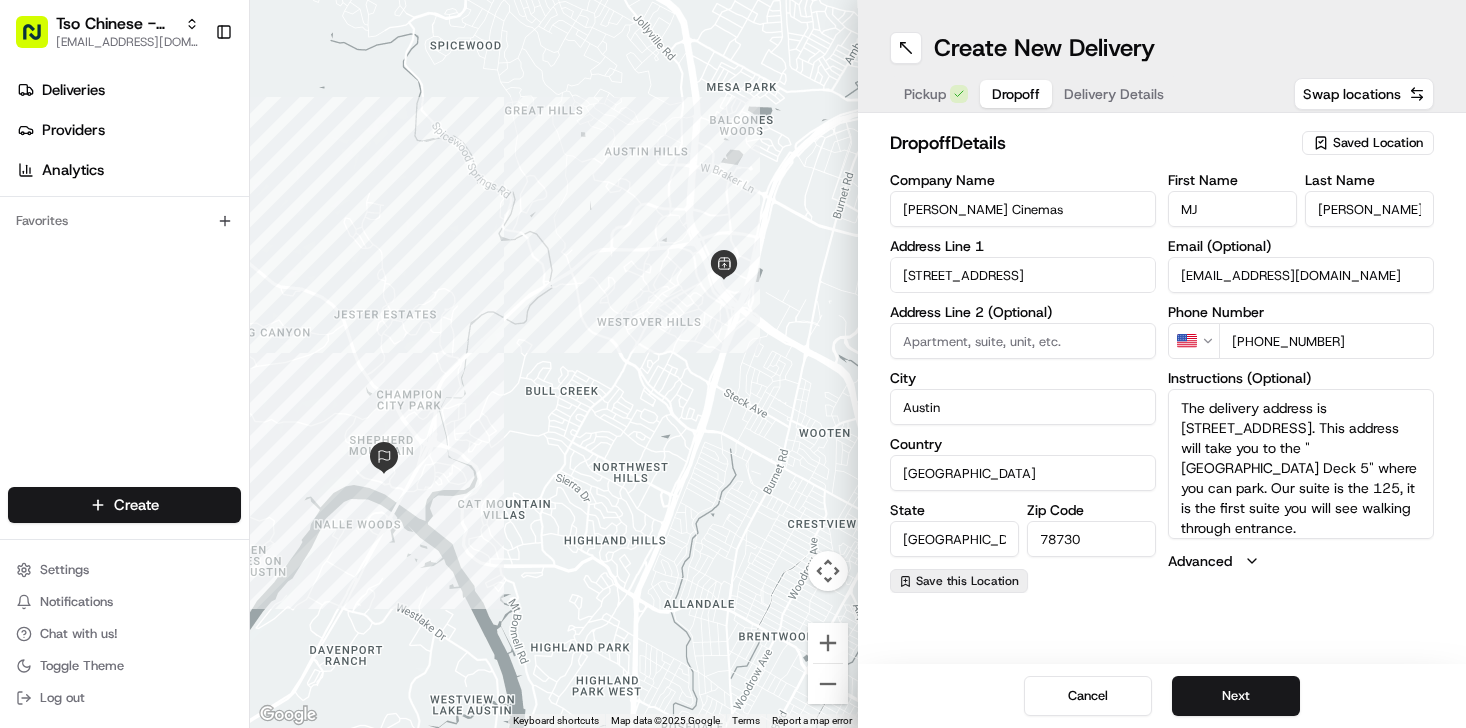 type on "The delivery address is [STREET_ADDRESS]. This address will take you to the "[GEOGRAPHIC_DATA] Deck 5" where you can park. Our suite is the 125, it is the first suite you will see walking through entrance." 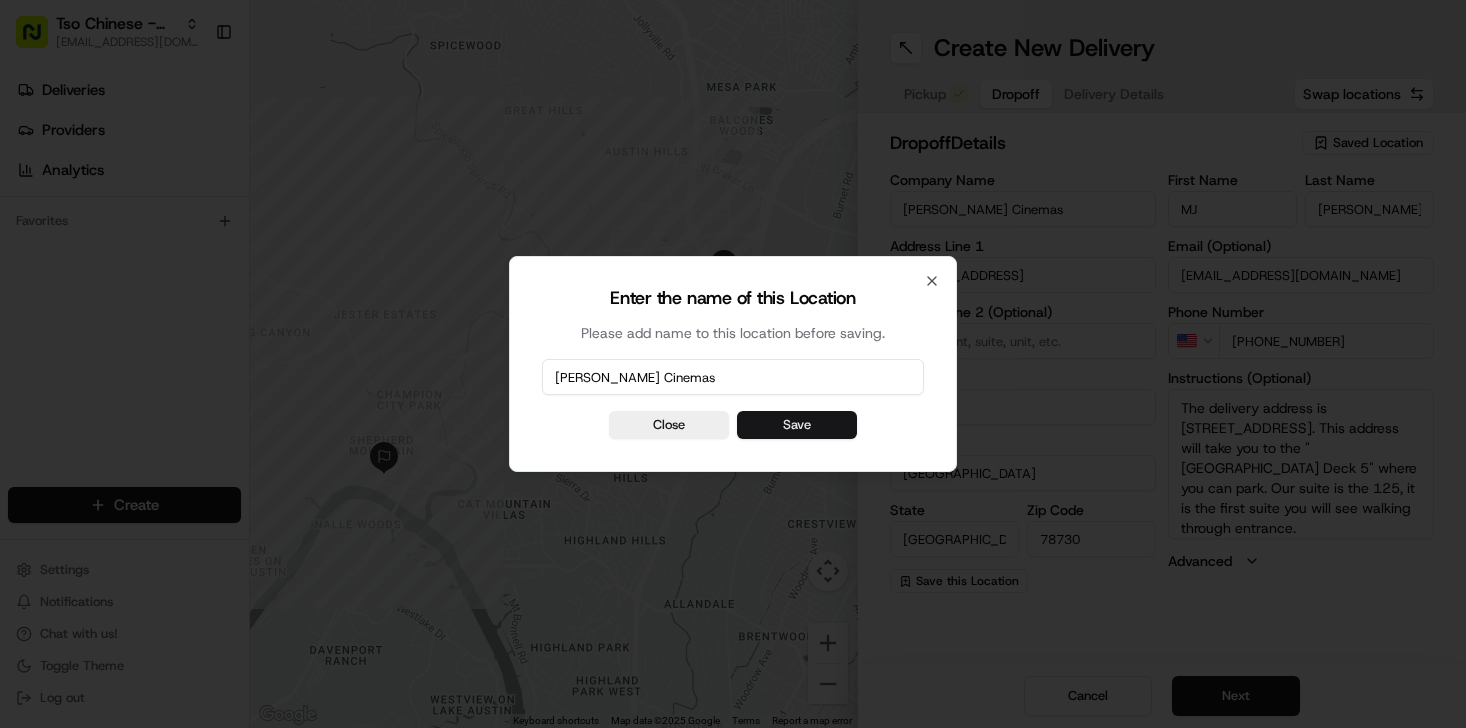 click on "Save" at bounding box center [797, 425] 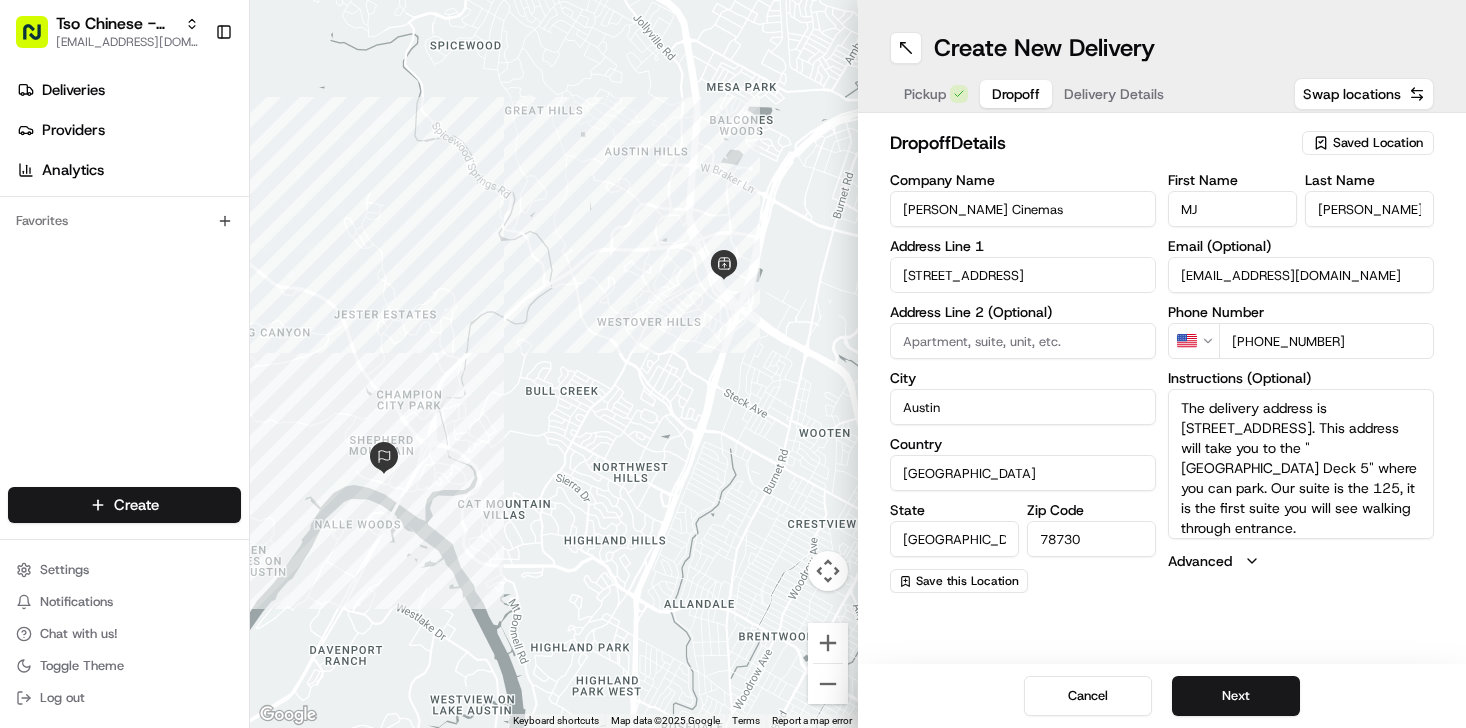 click on "[PERSON_NAME] Cinemas" at bounding box center [1023, 209] 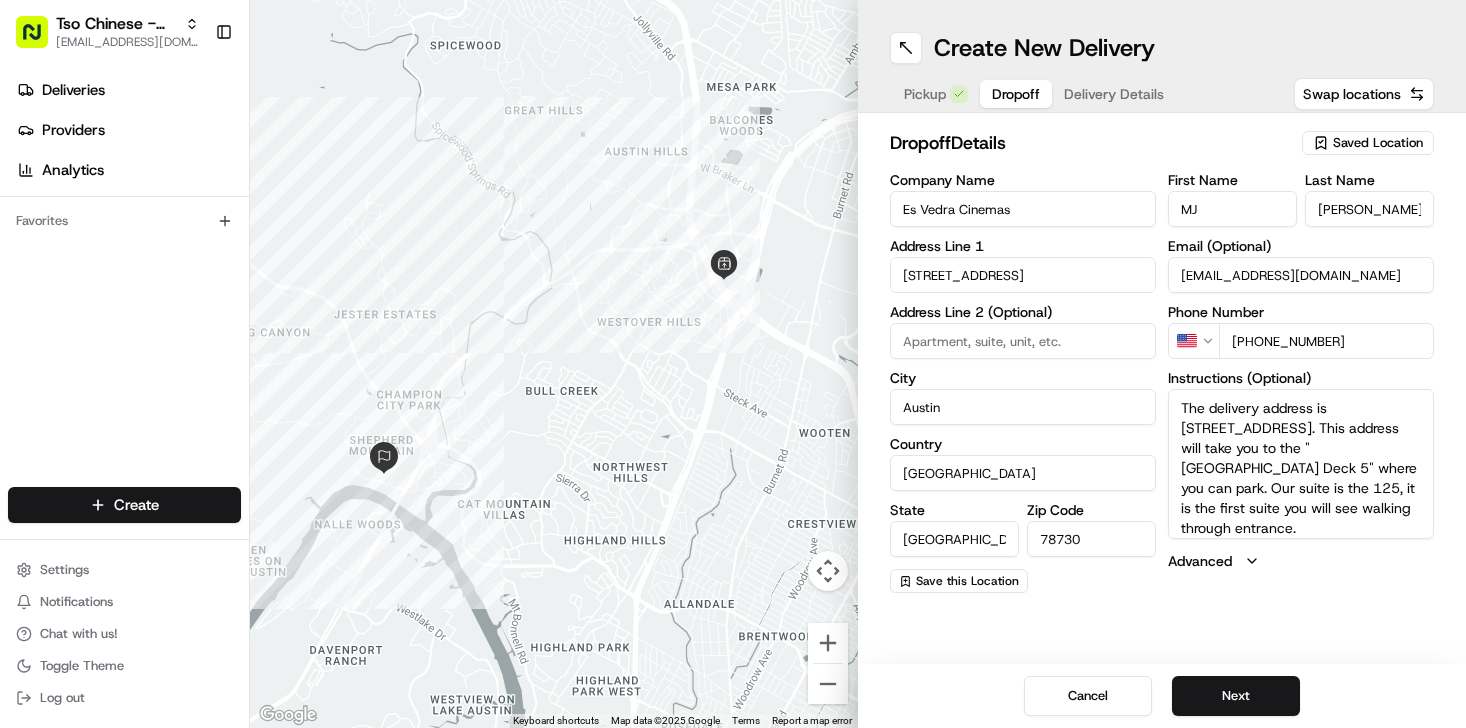 click on "Saved Location" at bounding box center [1368, 143] 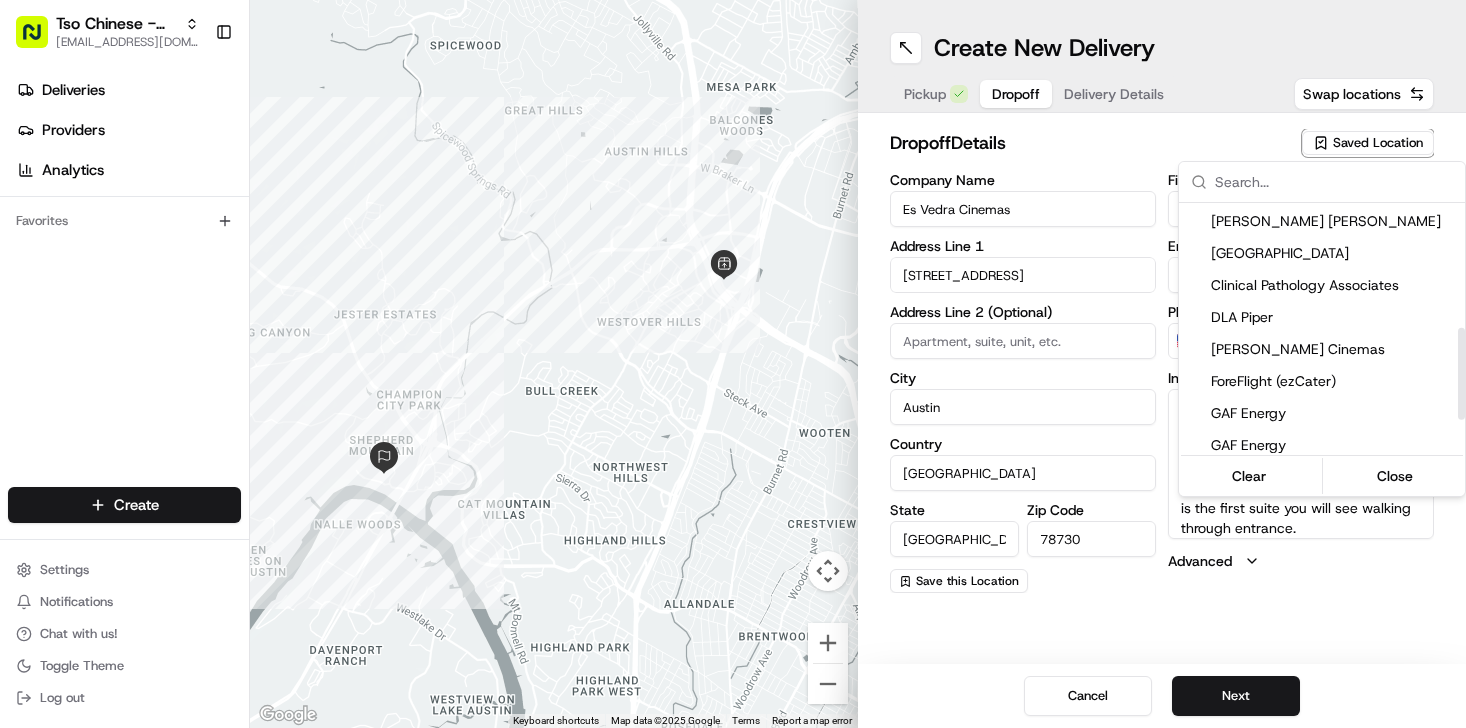scroll, scrollTop: 339, scrollLeft: 0, axis: vertical 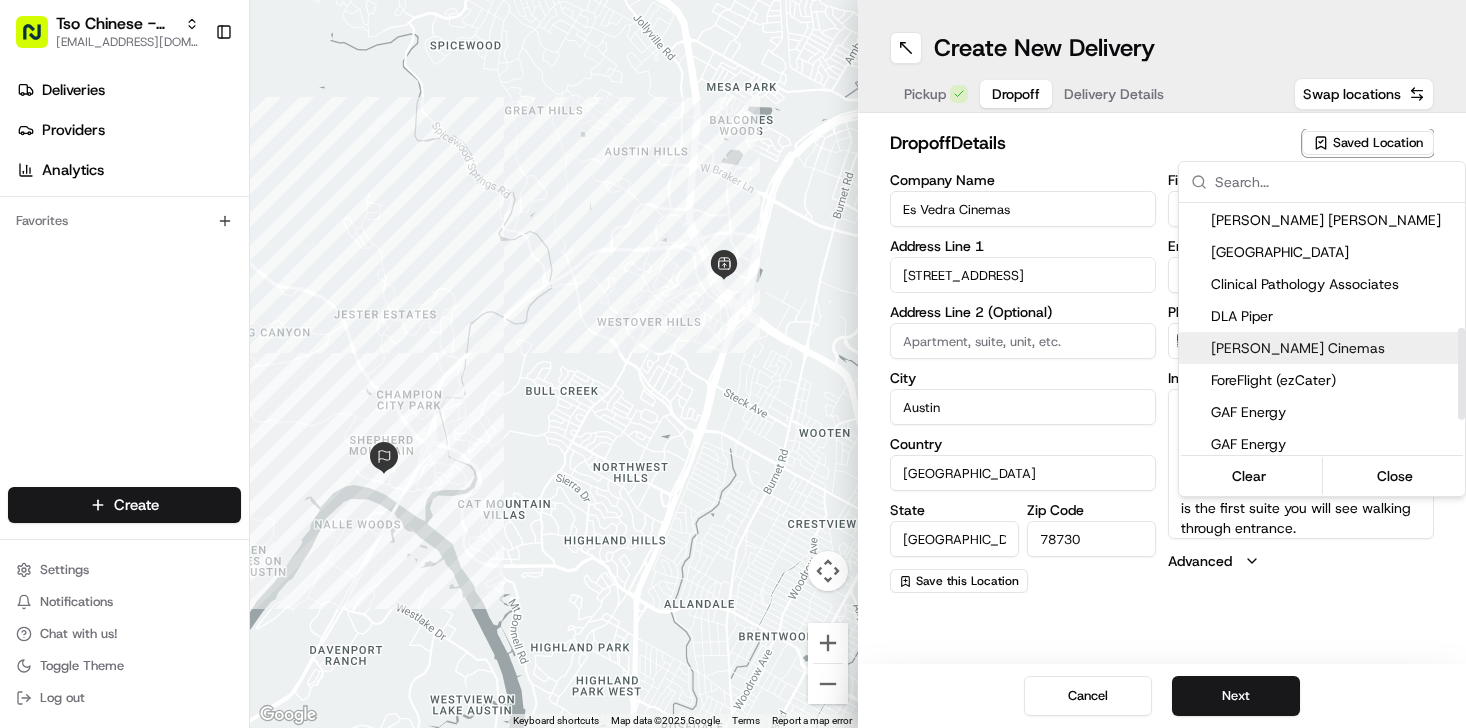 click on "[PERSON_NAME] Cinemas" at bounding box center (1334, 348) 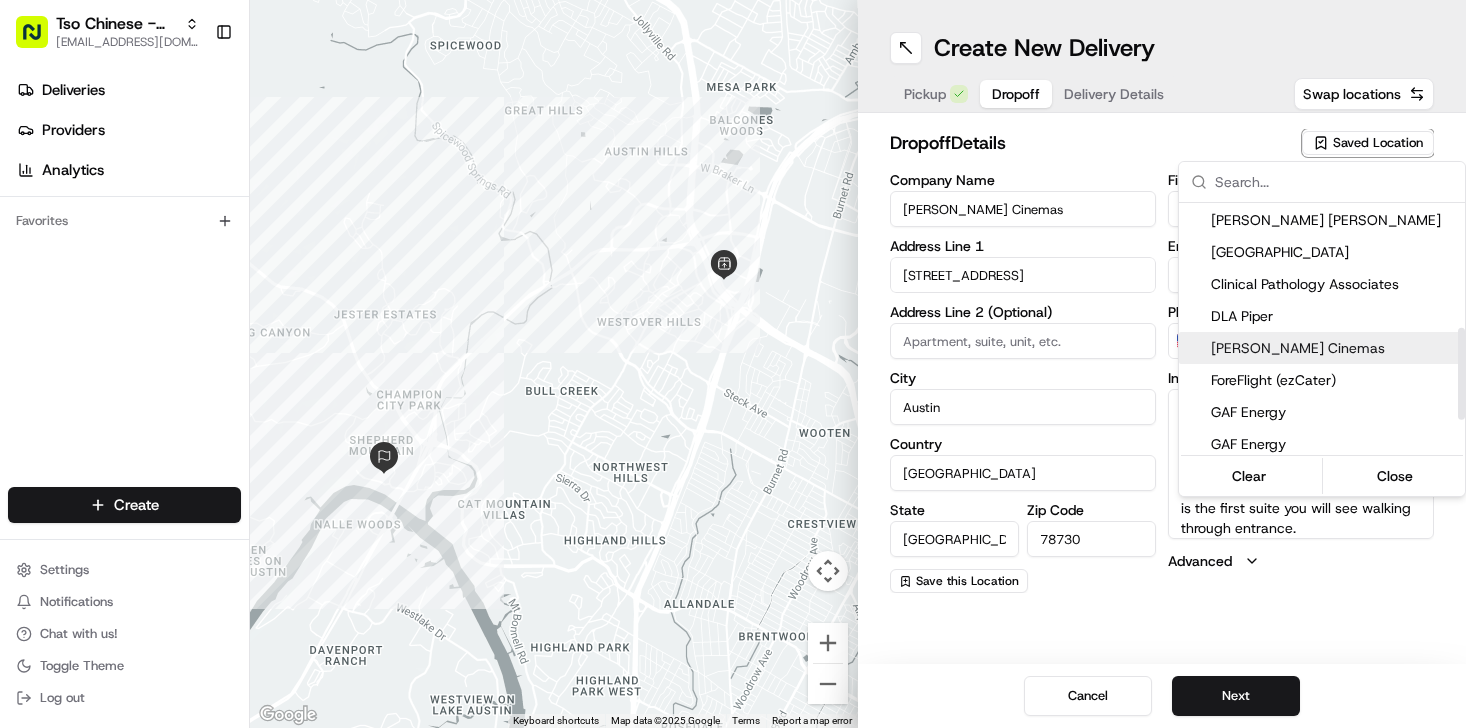 type on "US" 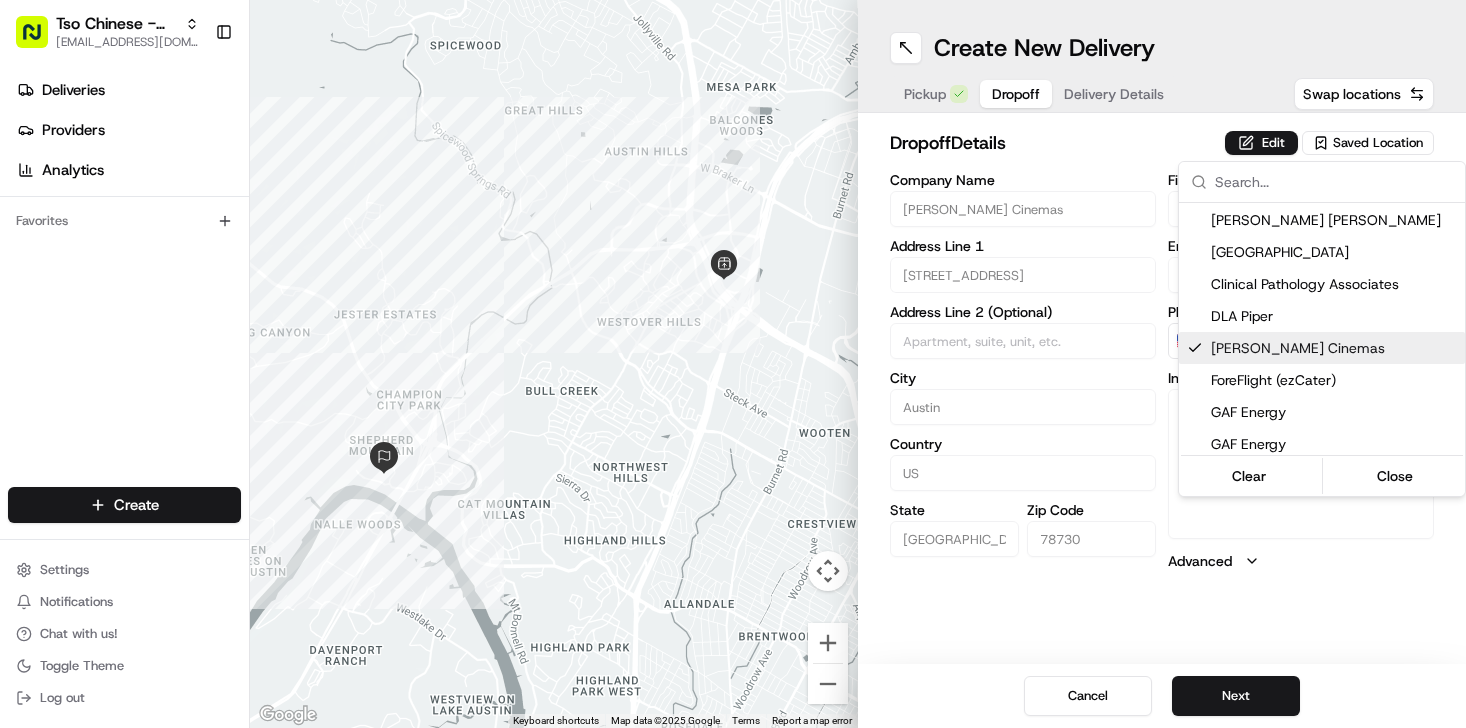 click on "Tso Chinese - Catering [EMAIL_ADDRESS][DOMAIN_NAME] Toggle Sidebar Deliveries Providers Analytics Favorites Main Menu Members & Organization Organization Users Roles Preferences Customization Tracking Orchestration Automations Dispatch Strategy Locations Pickup Locations Dropoff Locations Billing Billing Refund Requests Integrations Notification Triggers Webhooks API Keys Request Logs Create Settings Notifications Chat with us! Toggle Theme Log out ← Move left → Move right ↑ Move up ↓ Move down + Zoom in - Zoom out Home Jump left by 75% End Jump right by 75% Page Up Jump up by 75% Page Down Jump down by 75% Keyboard shortcuts Map Data Map data ©2025 Google Map data ©2025 Google 1 km  Click to toggle between metric and imperial units Terms Report a map error Create New Delivery Pickup Dropoff Delivery Details Swap locations dropoff  Details  Edit Saved Location Company Name [PERSON_NAME] Cinemas Address Line 1 [STREET_ADDRESS] Address Line 2 (Optional) [GEOGRAPHIC_DATA][US_STATE]" at bounding box center (733, 364) 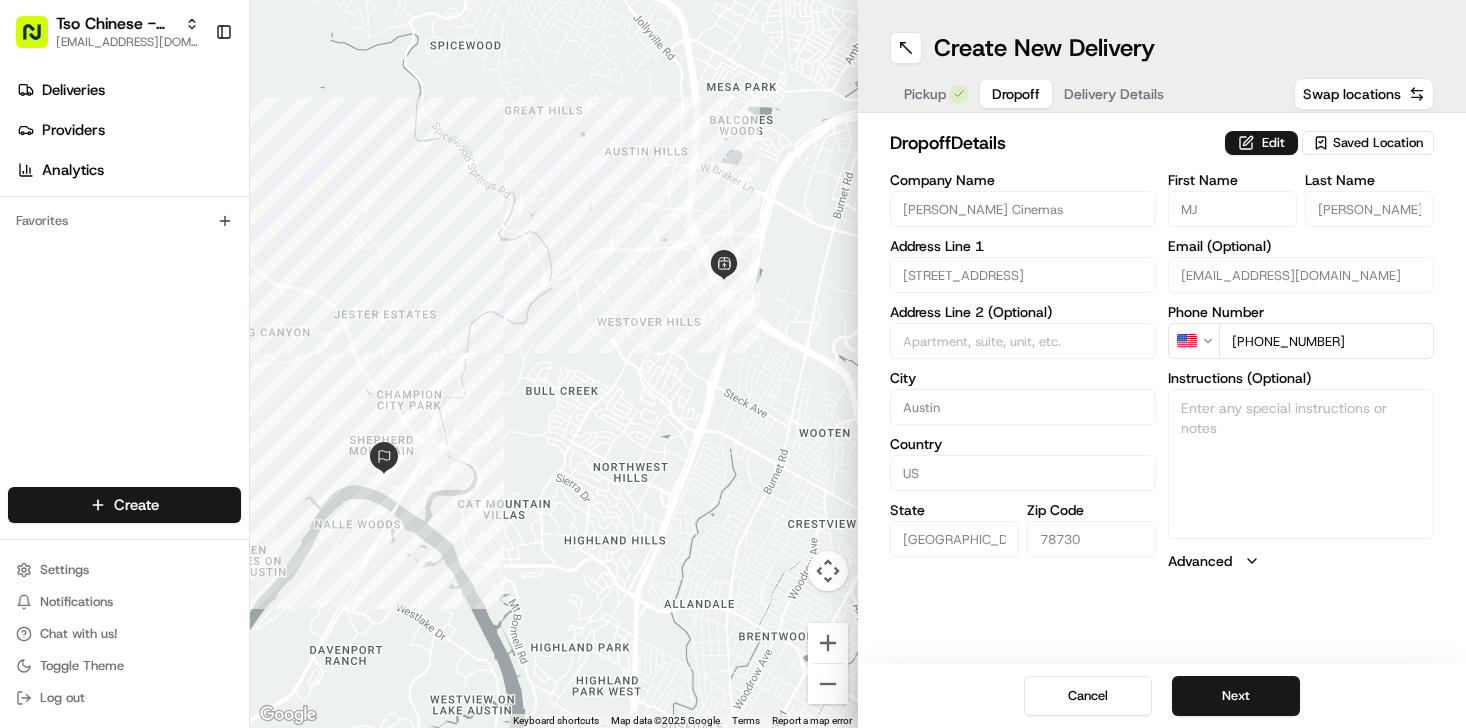 click on "dropoff  Details" at bounding box center [1051, 143] 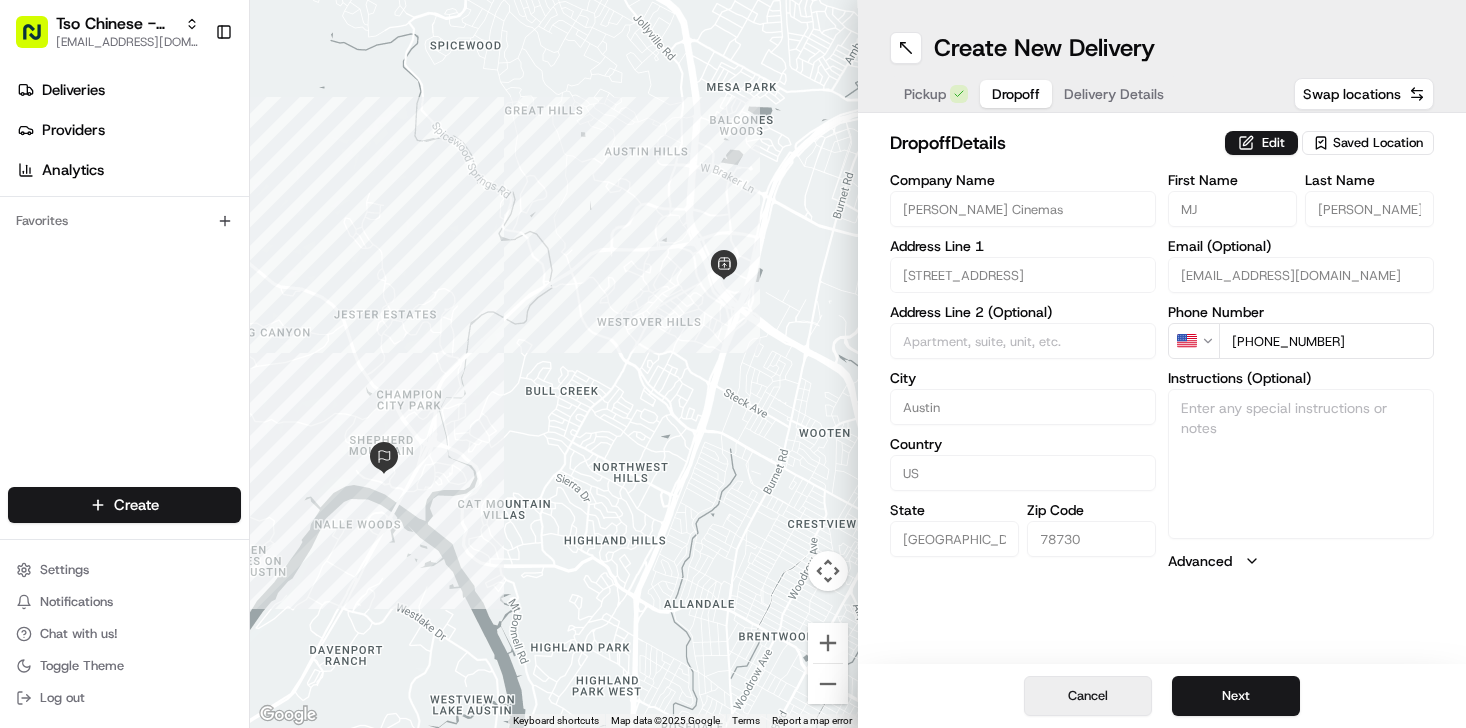 click on "Cancel" at bounding box center (1088, 696) 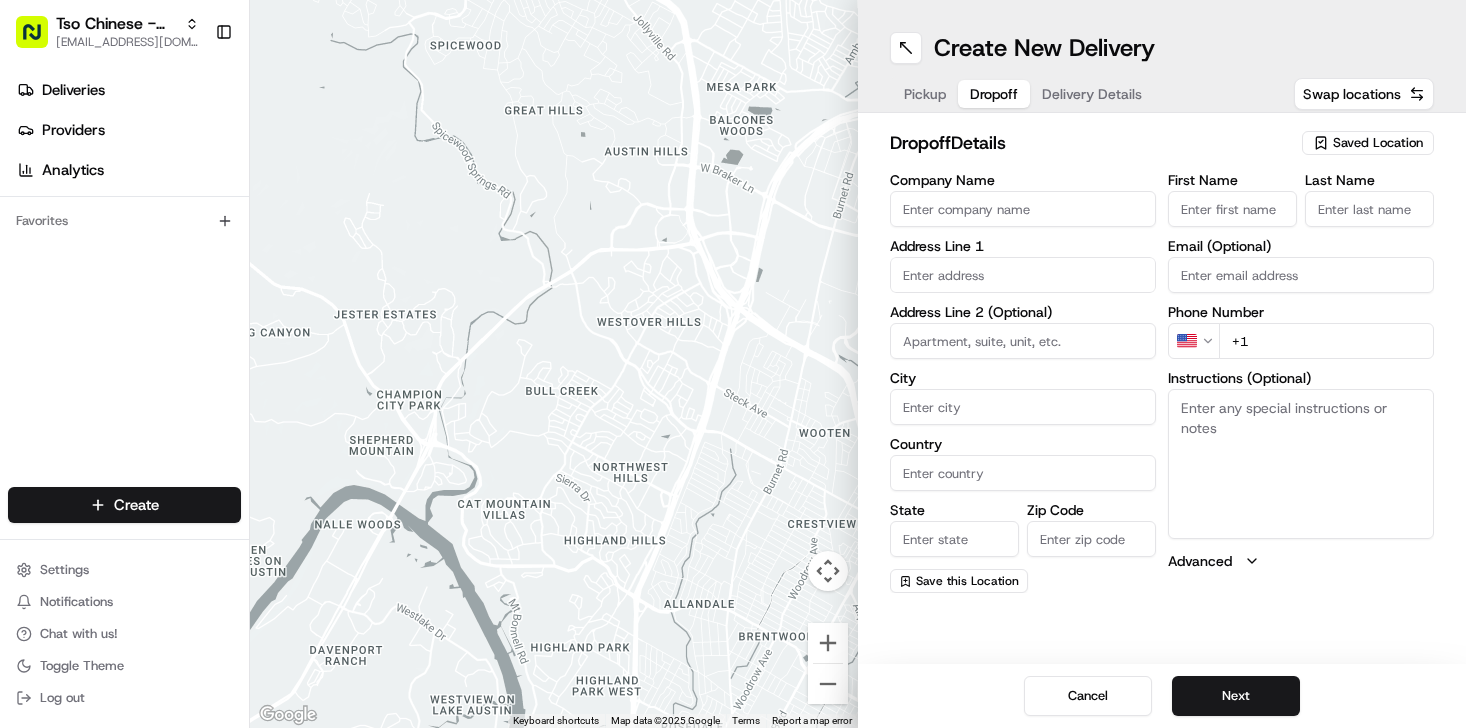 click on "Pickup" at bounding box center (925, 94) 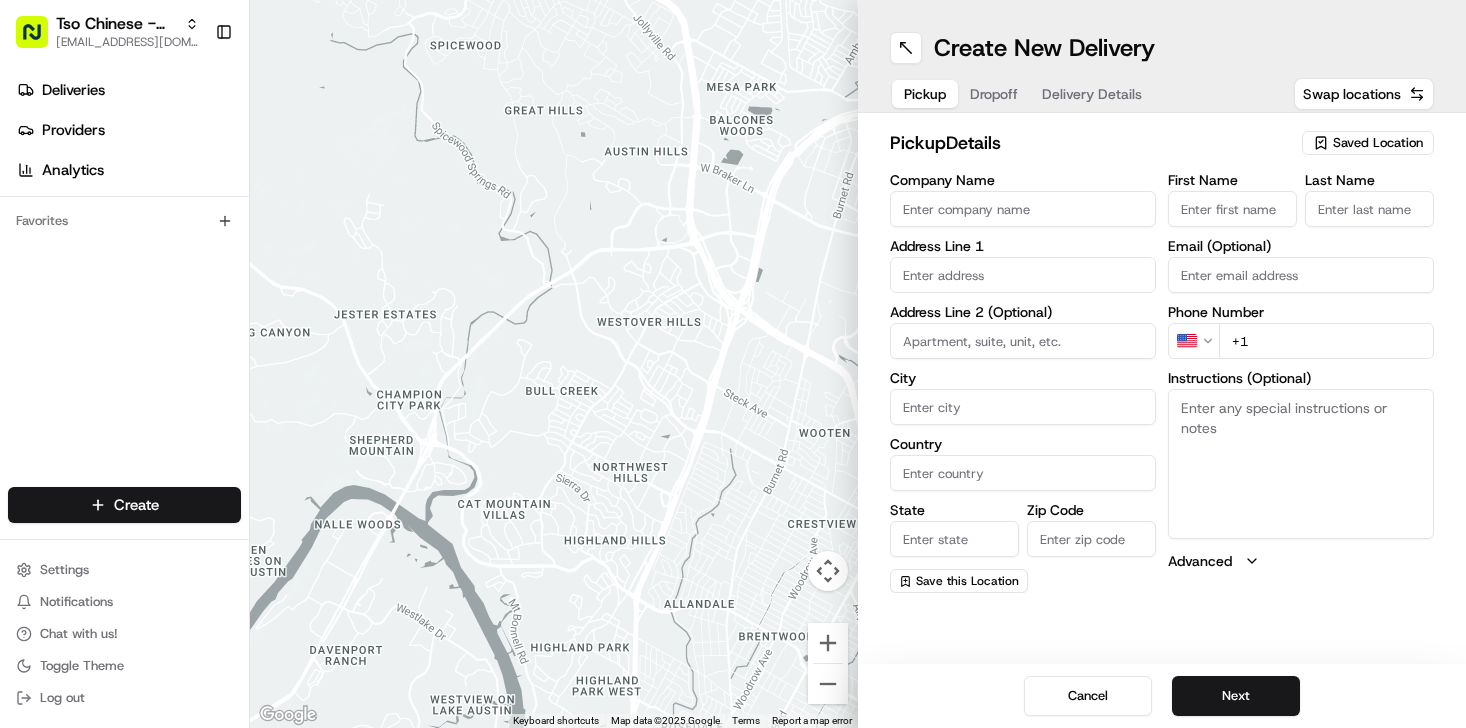 click on "Saved Location" at bounding box center [1378, 143] 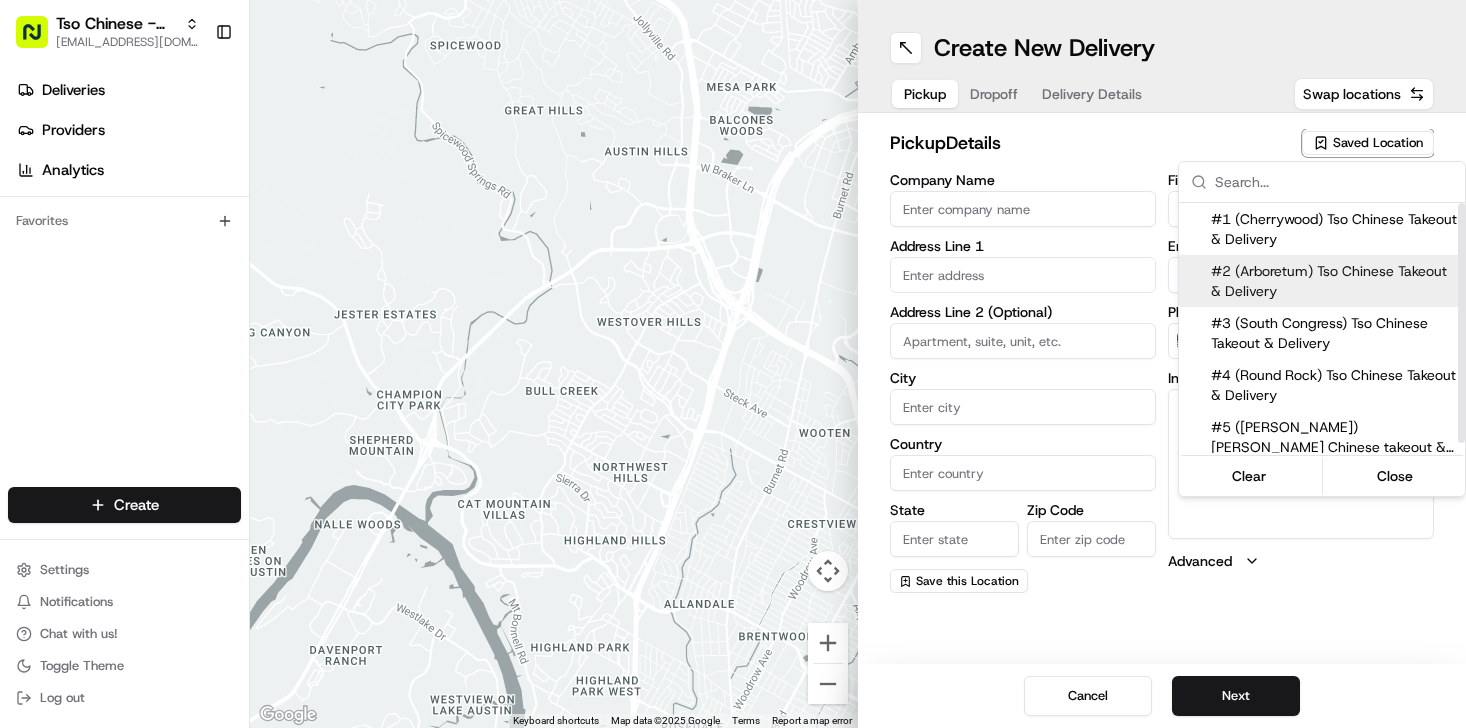 click on "#2 (Arboretum) Tso Chinese Takeout & Delivery" at bounding box center (1334, 281) 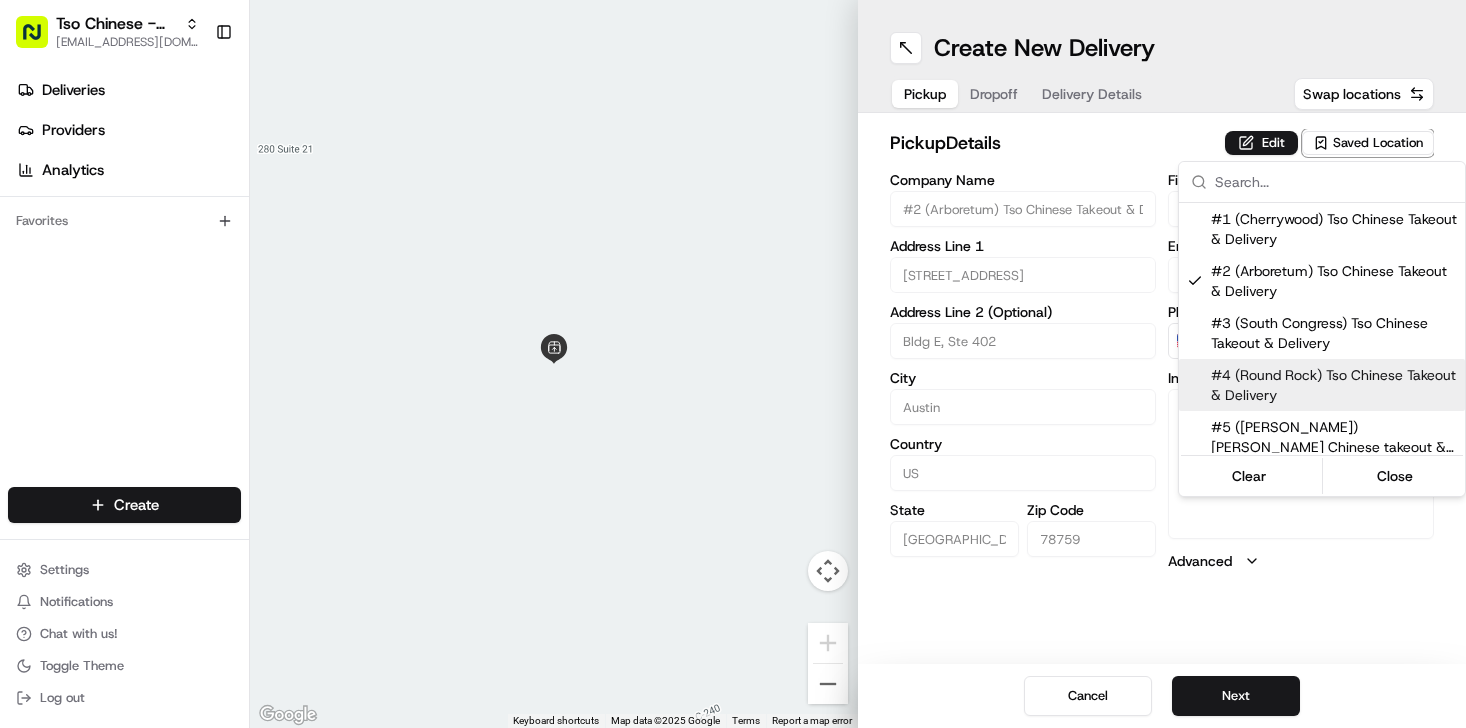 click on "Tso Chinese - Catering [EMAIL_ADDRESS][DOMAIN_NAME] Toggle Sidebar Deliveries Providers Analytics Favorites Main Menu Members & Organization Organization Users Roles Preferences Customization Tracking Orchestration Automations Dispatch Strategy Locations Pickup Locations Dropoff Locations Billing Billing Refund Requests Integrations Notification Triggers Webhooks API Keys Request Logs Create Settings Notifications Chat with us! Toggle Theme Log out ← Move left → Move right ↑ Move up ↓ Move down + Zoom in - Zoom out Home Jump left by 75% End Jump right by 75% Page Up Jump up by 75% Page Down Jump down by 75% Keyboard shortcuts Map Data Map data ©2025 Google Map data ©2025 Google 2 m  Click to toggle between metric and imperial units Terms Report a map error Create New Delivery Pickup Dropoff Delivery Details Swap locations pickup  Details  Edit Saved Location Company Name #2 (Arboretum) Tso Chinese Takeout & Delivery Address Line 1 [GEOGRAPHIC_DATA] Address Line 2 (Optional) [GEOGRAPHIC_DATA]" at bounding box center [733, 364] 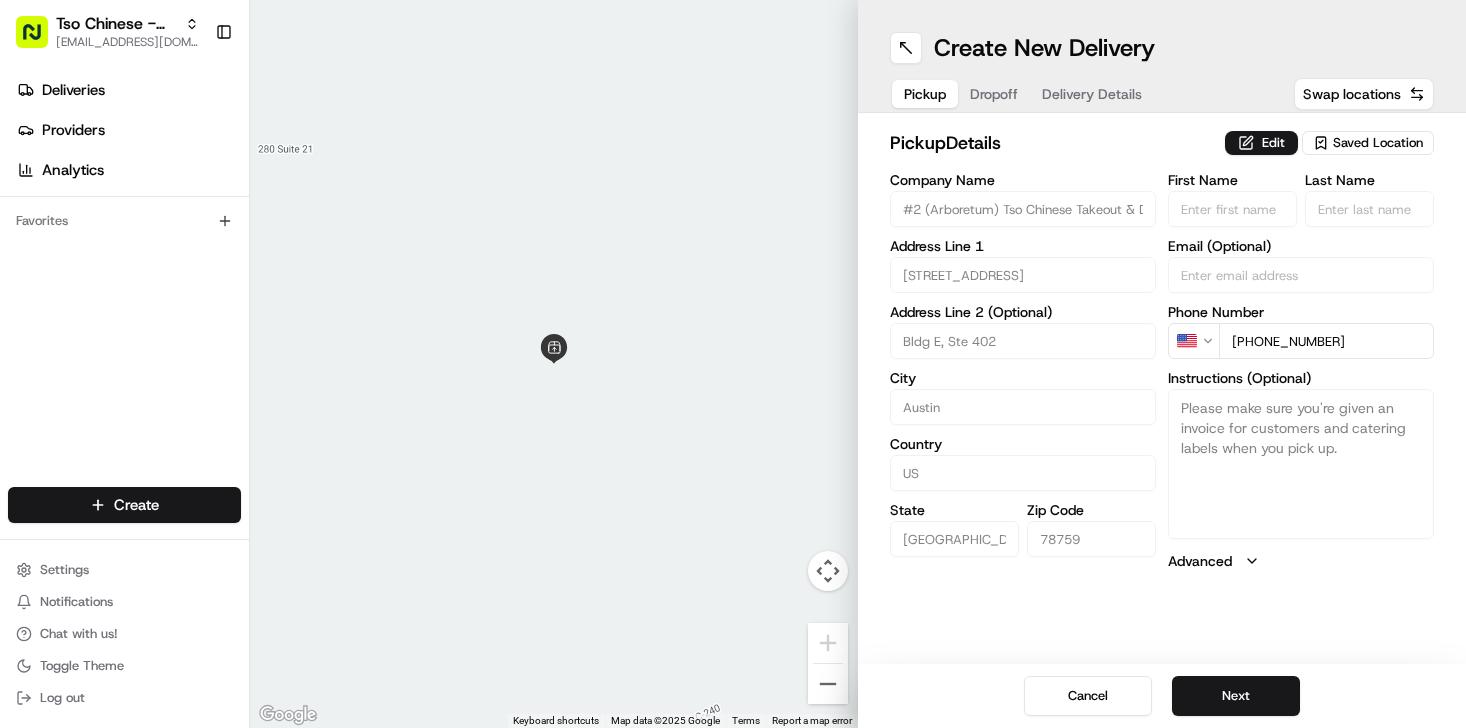 click on "Next" at bounding box center [1236, 696] 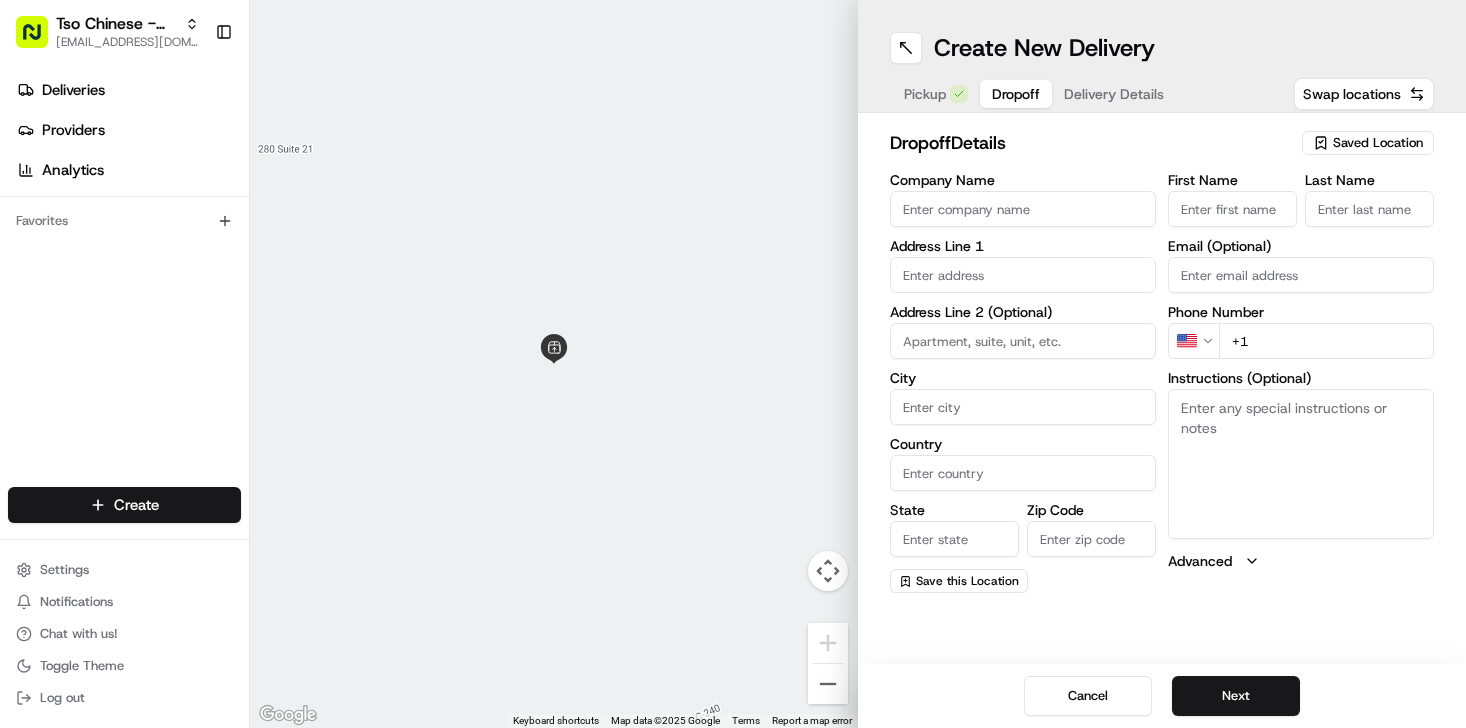 click on "Saved Location" at bounding box center [1378, 143] 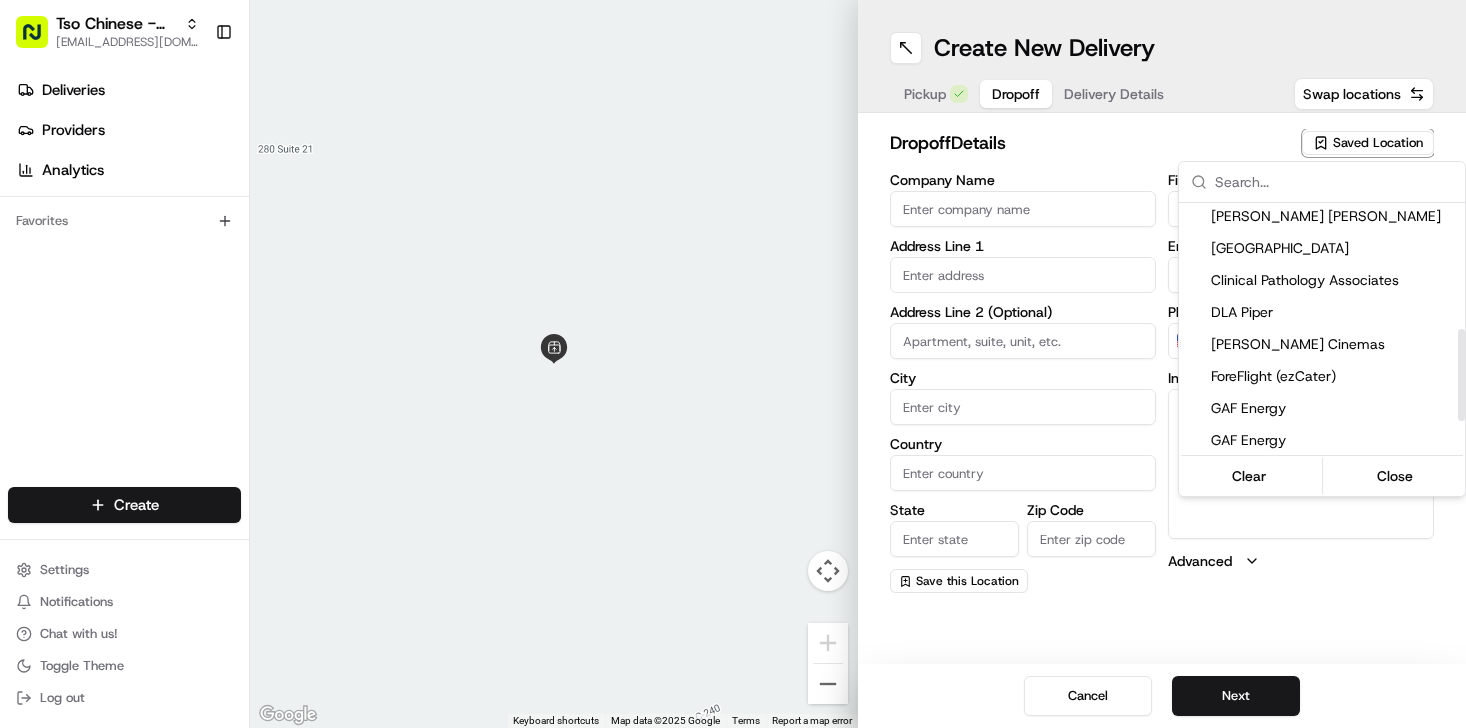 scroll, scrollTop: 360, scrollLeft: 0, axis: vertical 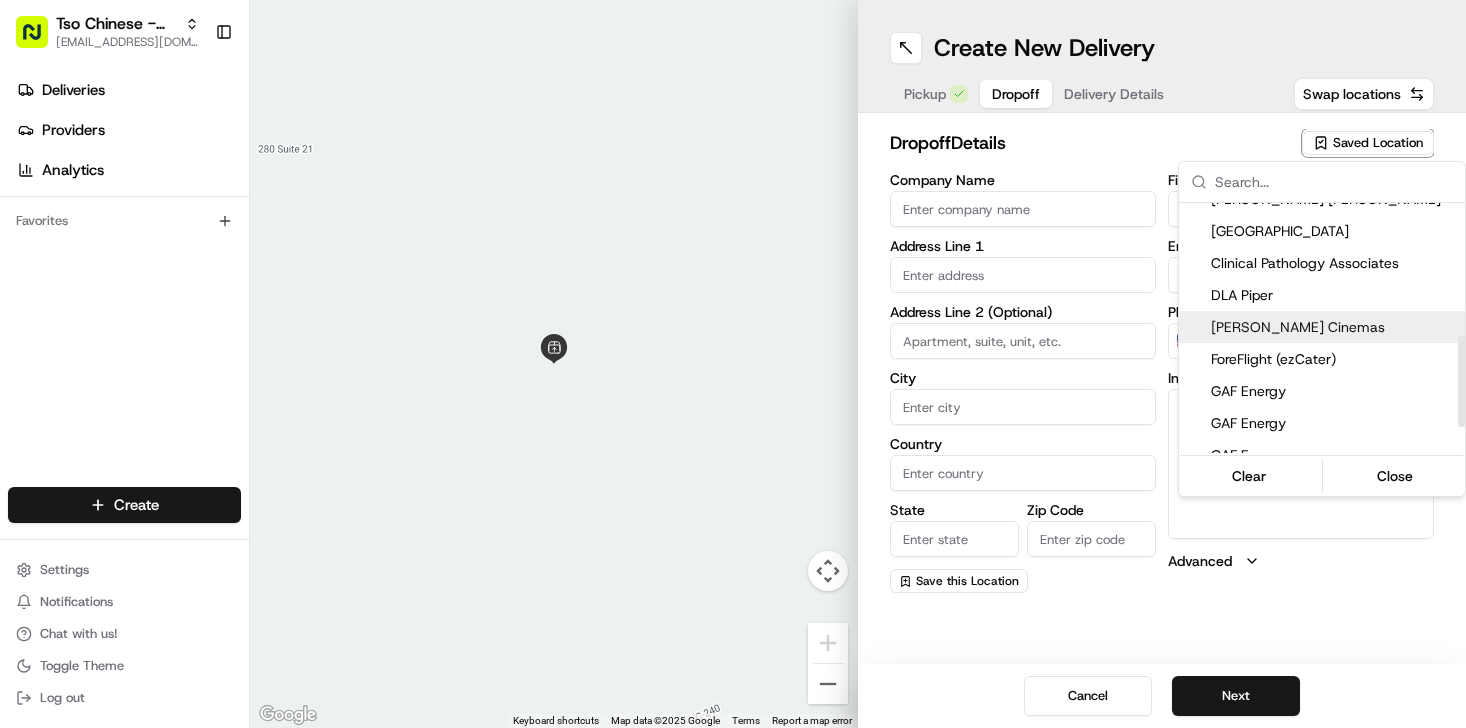 click on "[PERSON_NAME] Cinemas" at bounding box center (1334, 327) 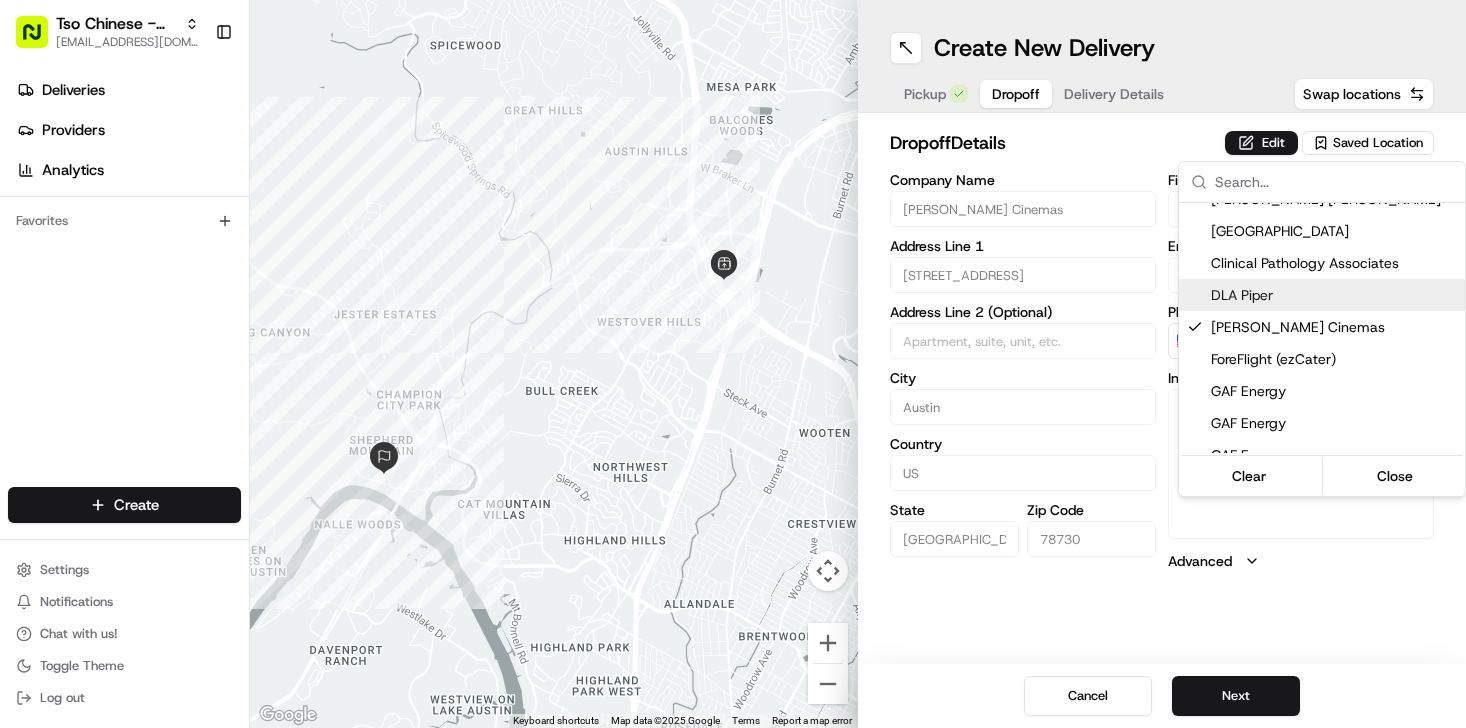 click on "Tso Chinese - Catering [EMAIL_ADDRESS][DOMAIN_NAME] Toggle Sidebar Deliveries Providers Analytics Favorites Main Menu Members & Organization Organization Users Roles Preferences Customization Tracking Orchestration Automations Dispatch Strategy Locations Pickup Locations Dropoff Locations Billing Billing Refund Requests Integrations Notification Triggers Webhooks API Keys Request Logs Create Settings Notifications Chat with us! Toggle Theme Log out ← Move left → Move right ↑ Move up ↓ Move down + Zoom in - Zoom out Home Jump left by 75% End Jump right by 75% Page Up Jump up by 75% Page Down Jump down by 75% Keyboard shortcuts Map Data Map data ©2025 Google Map data ©2025 Google 1 km  Click to toggle between metric and imperial units Terms Report a map error Create New Delivery Pickup Dropoff Delivery Details Swap locations dropoff  Details  Edit Saved Location Company Name [PERSON_NAME] Cinemas Address Line 1 [STREET_ADDRESS] Address Line 2 (Optional) [GEOGRAPHIC_DATA][US_STATE]" at bounding box center (733, 364) 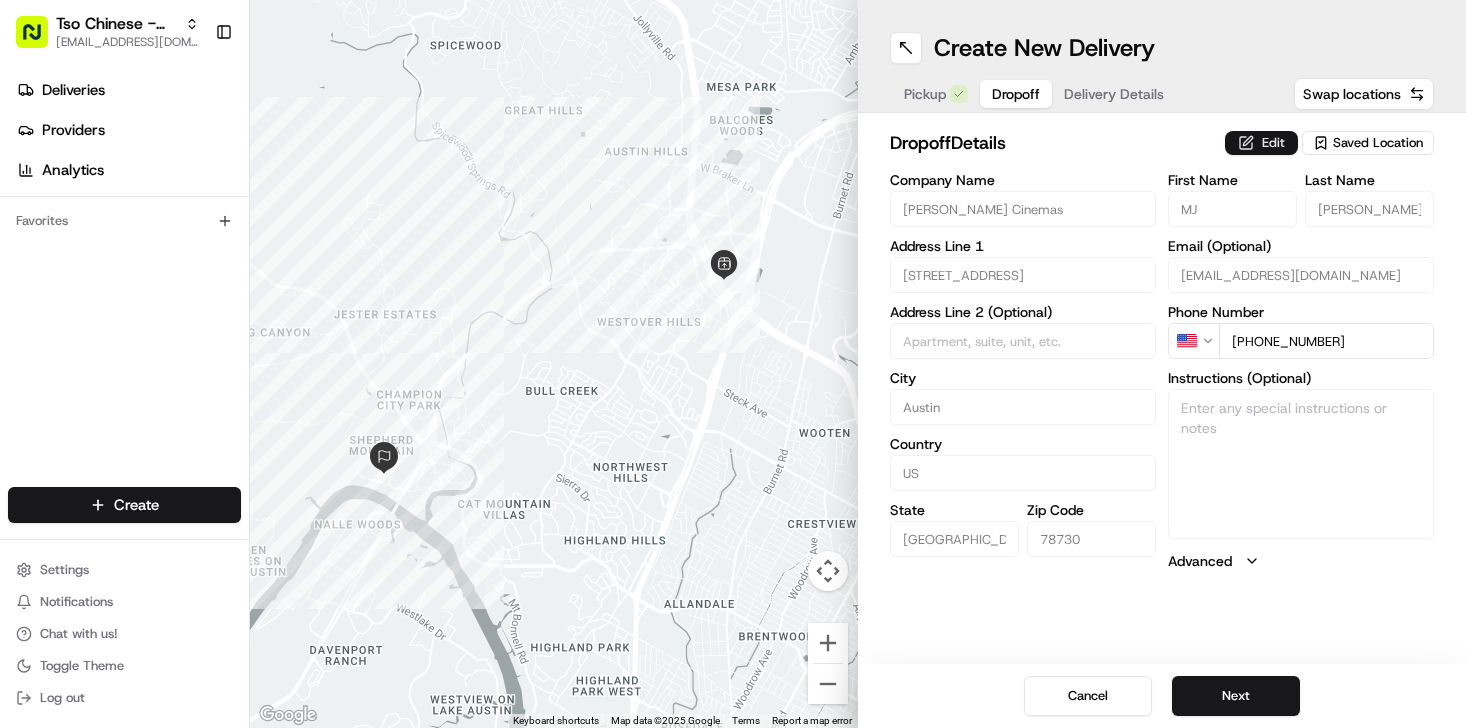 click on "Edit" at bounding box center [1261, 143] 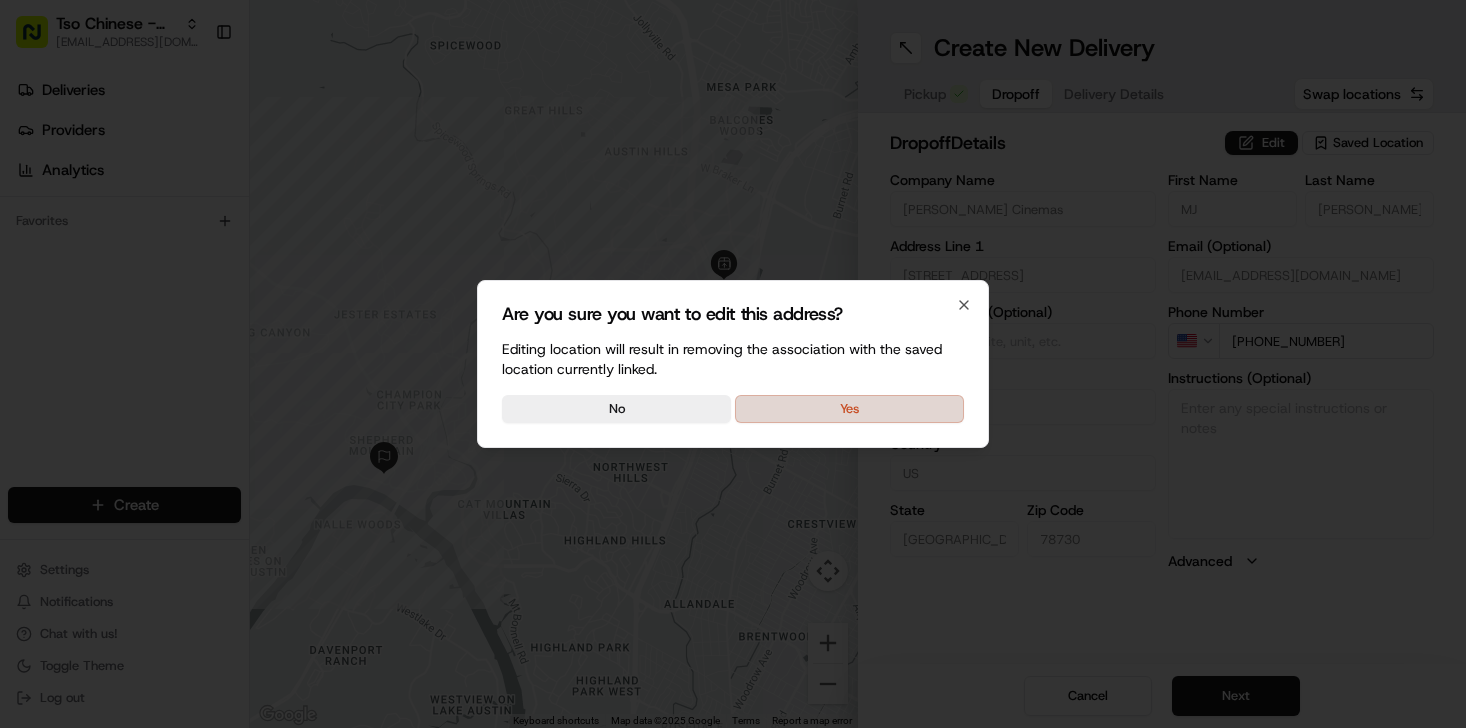 click on "Yes" at bounding box center [849, 409] 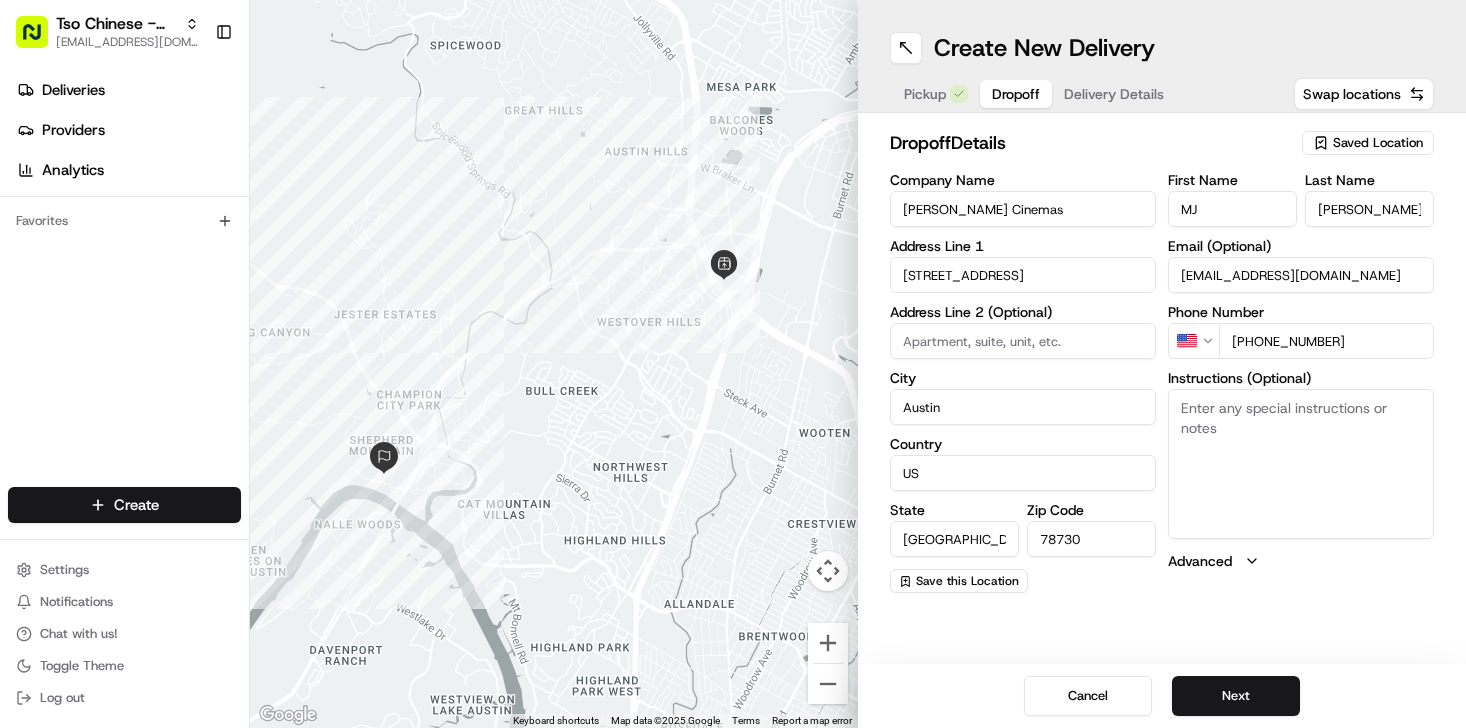 click on "Instructions (Optional)" at bounding box center [1301, 464] 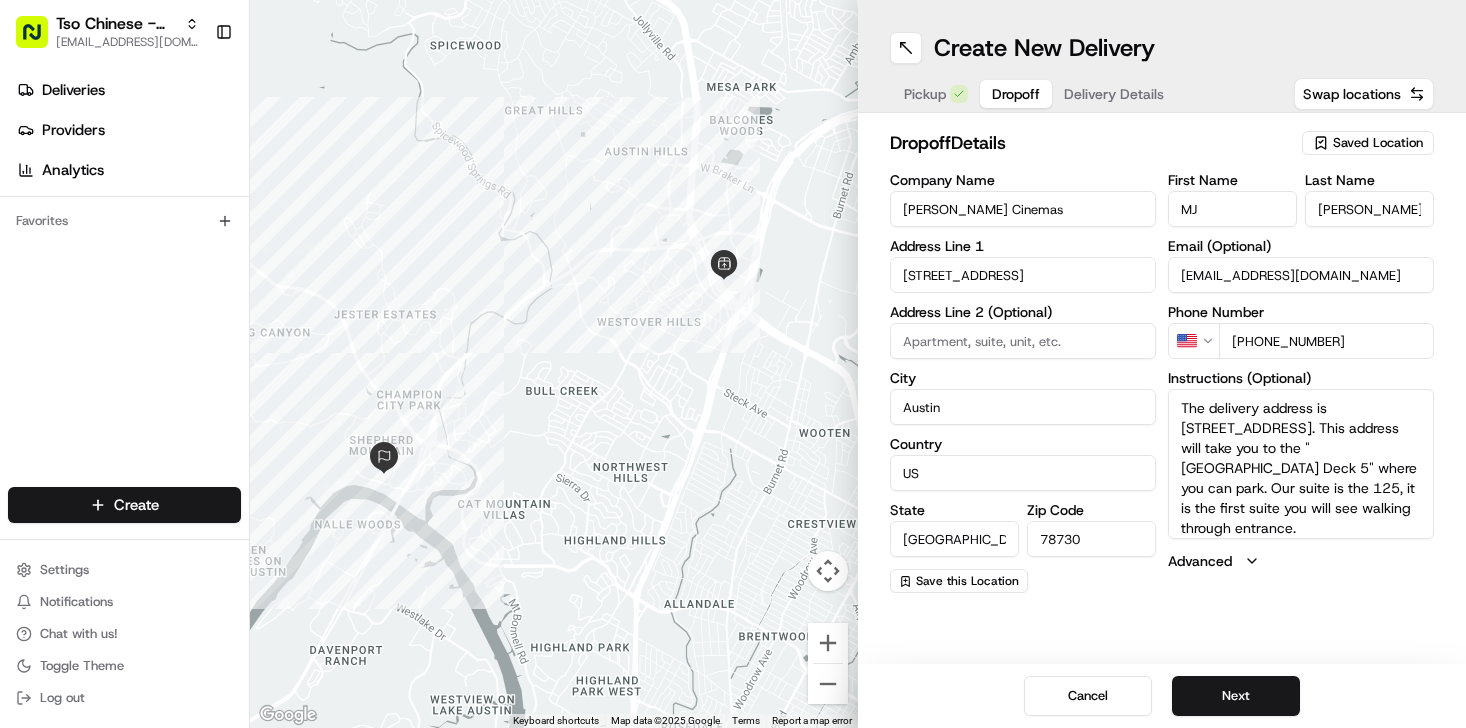 type on "The delivery address is [STREET_ADDRESS]. This address will take you to the "[GEOGRAPHIC_DATA] Deck 5" where you can park. Our suite is the 125, it is the first suite you will see walking through entrance." 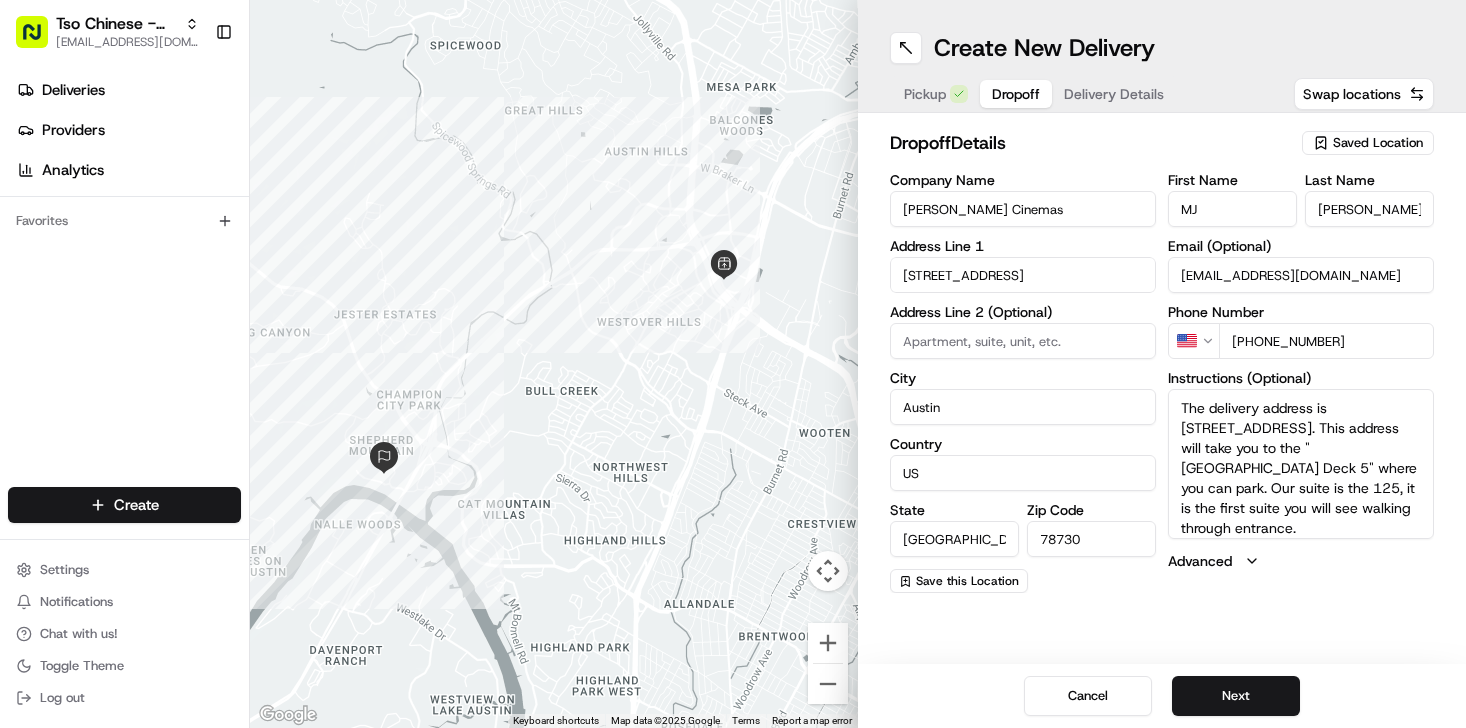 click on "[PERSON_NAME] Cinemas" at bounding box center [1023, 209] 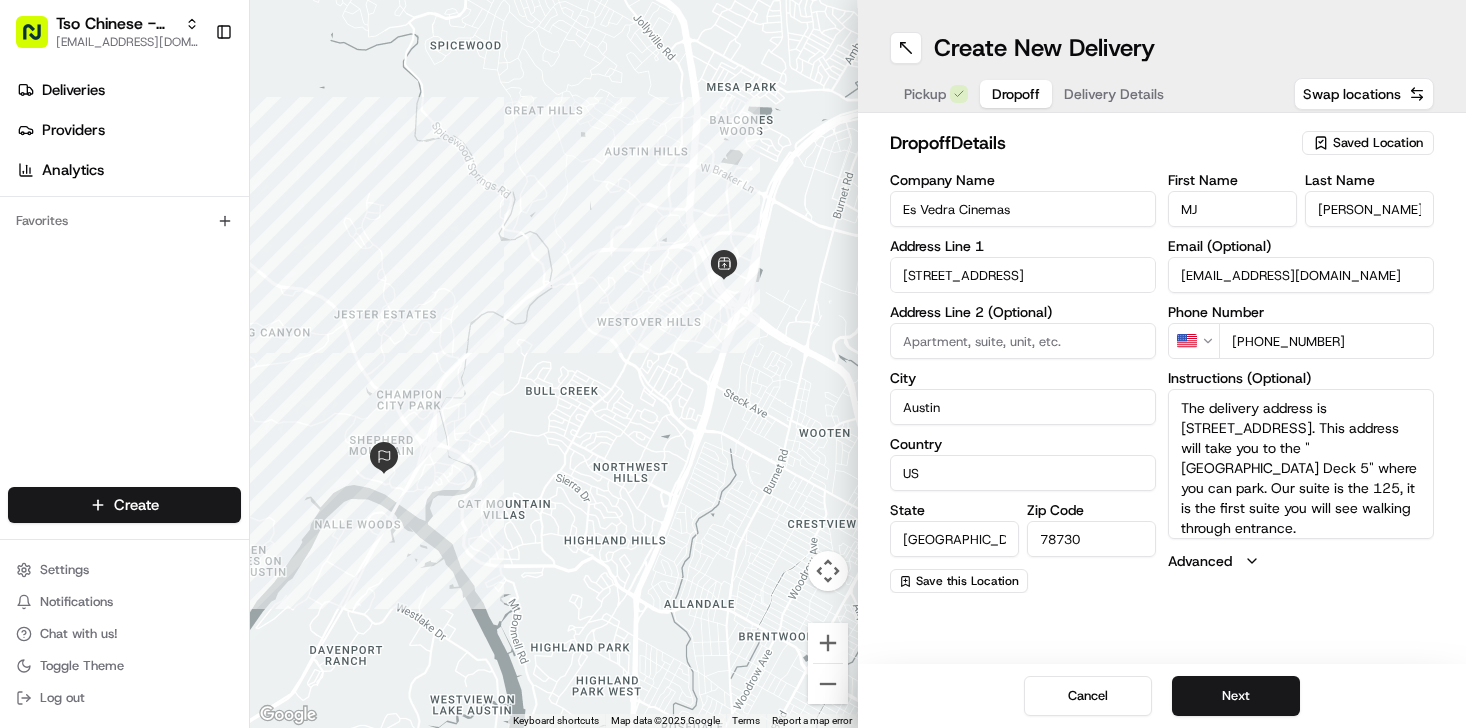 type on "Es Vedra Cinemas" 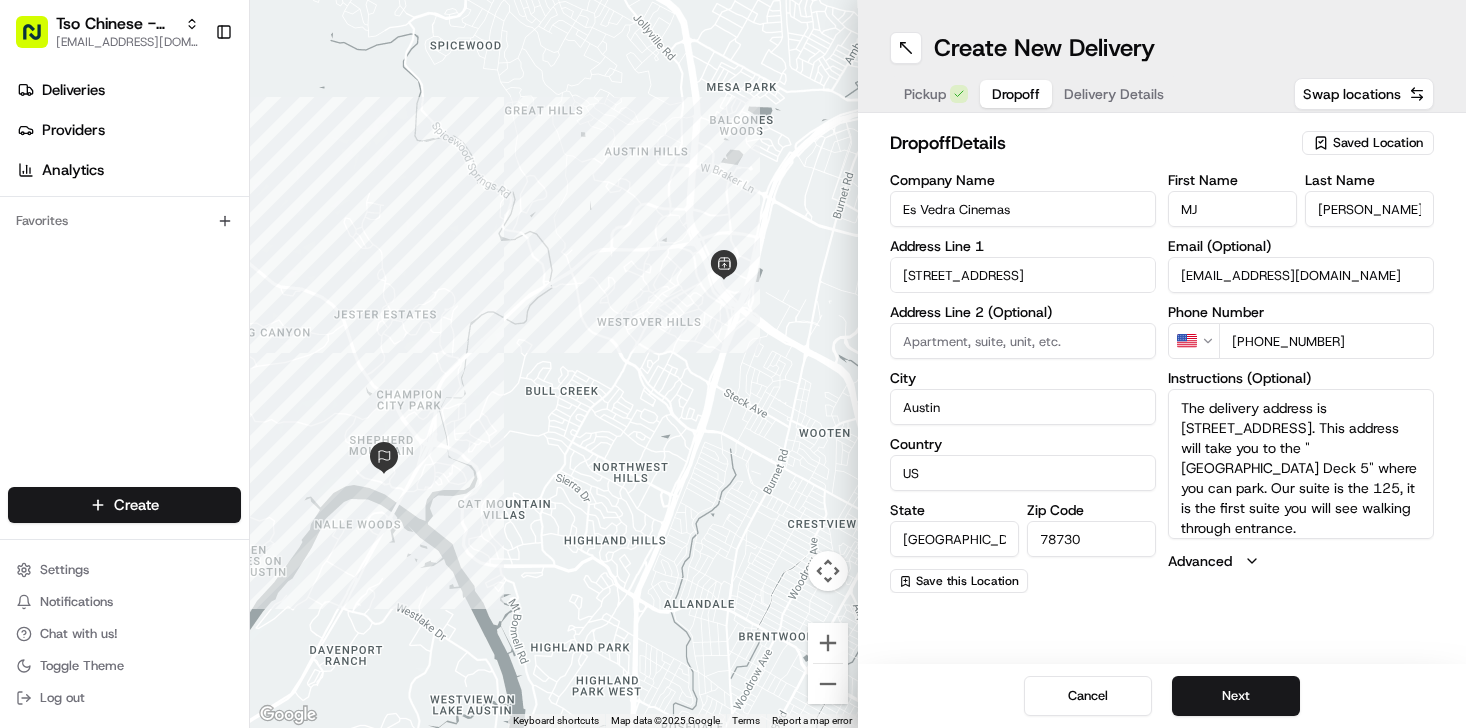 click on "Create New Delivery Pickup Dropoff Delivery Details Swap locations dropoff  Details Saved Location Company Name Es Vedra Cinemas Address Line [GEOGRAPHIC_DATA] Dr Address Line 2 (Optional) City [GEOGRAPHIC_DATA] [GEOGRAPHIC_DATA] State [US_STATE] Zip Code 78730 Save this Location First Name MJ Last Name [PERSON_NAME] Email (Optional) [EMAIL_ADDRESS][DOMAIN_NAME] Phone Number US [PHONE_NUMBER] Instructions (Optional) The delivery address is [STREET_ADDRESS]. This address will take you to the "[GEOGRAPHIC_DATA] Deck 5" where you can park. Our suite is the 125, it is the first suite you will see walking through entrance. Advanced Cancel Next" at bounding box center (1162, 364) 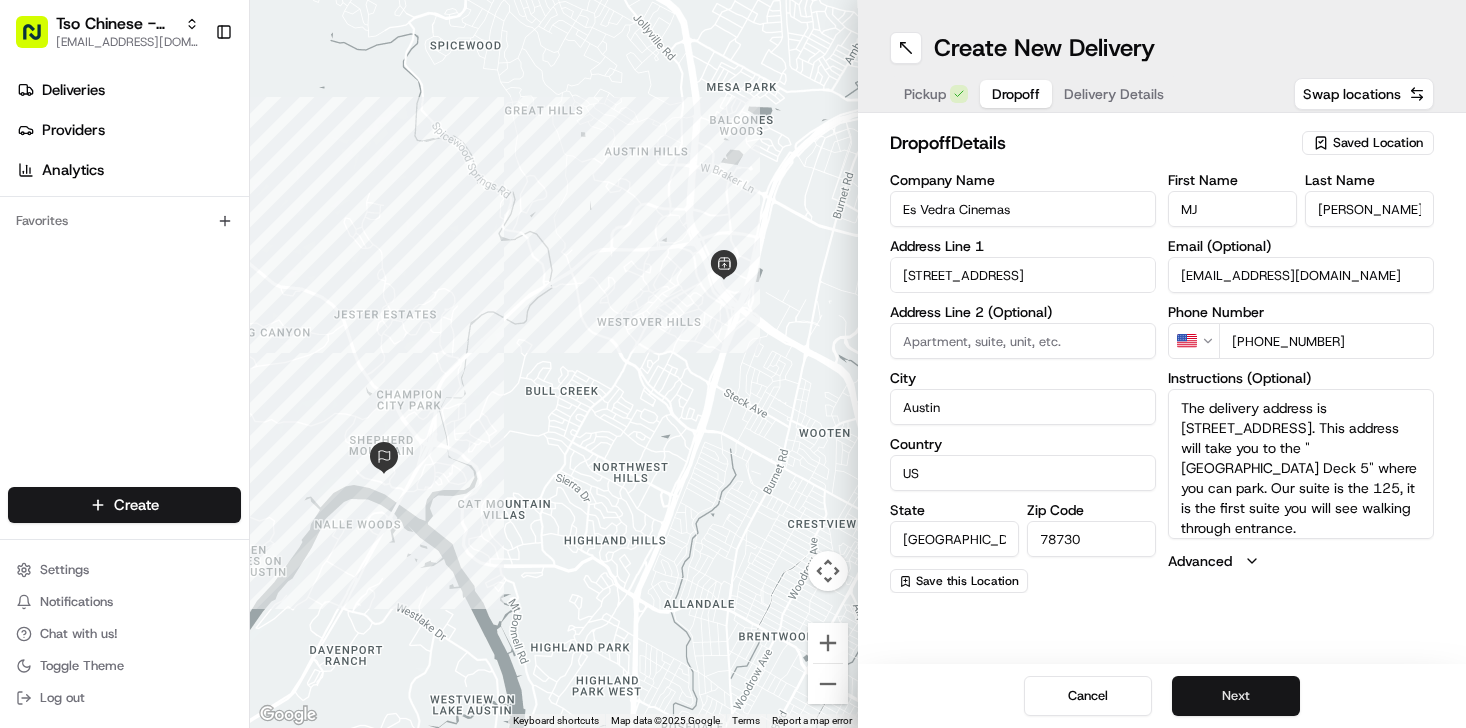 click on "Next" at bounding box center [1236, 696] 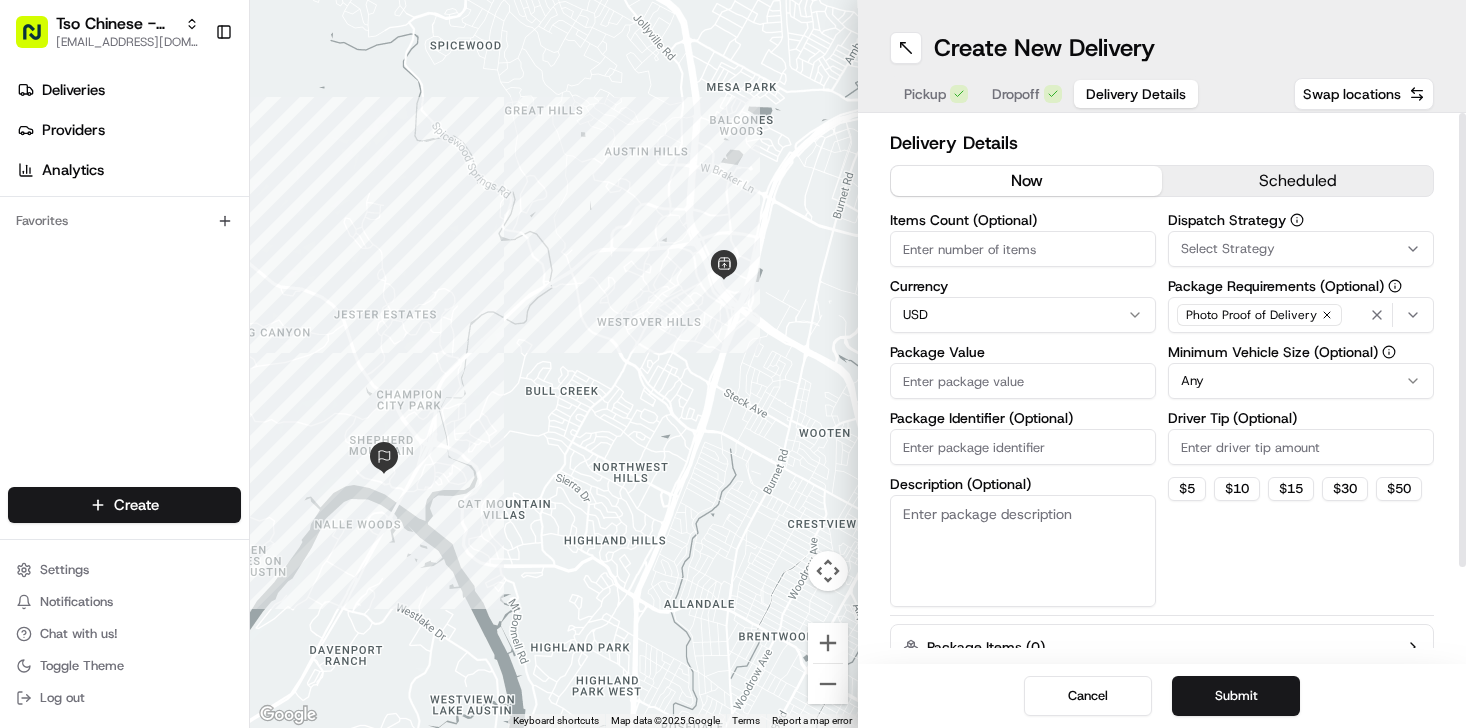 click on "now scheduled" at bounding box center (1162, 185) 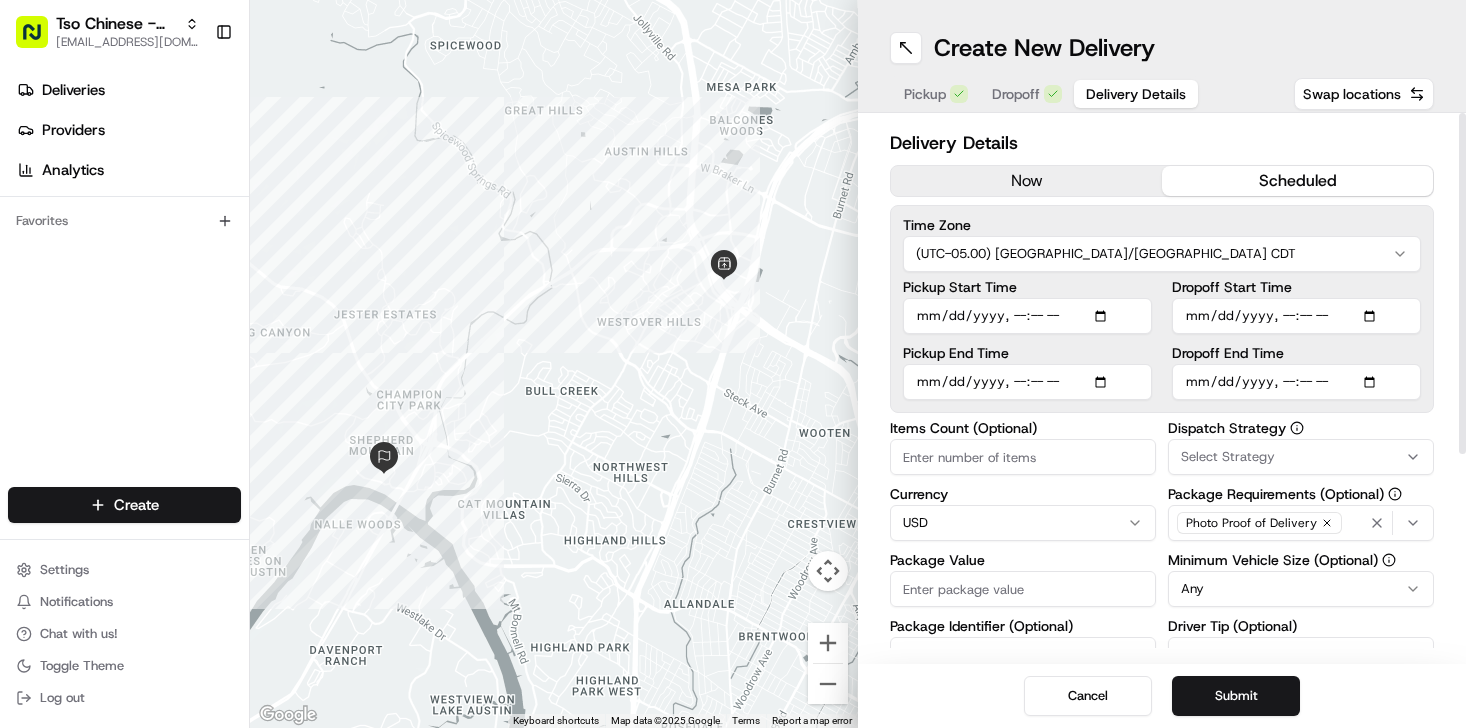 click on "Pickup Start Time" at bounding box center [1027, 316] 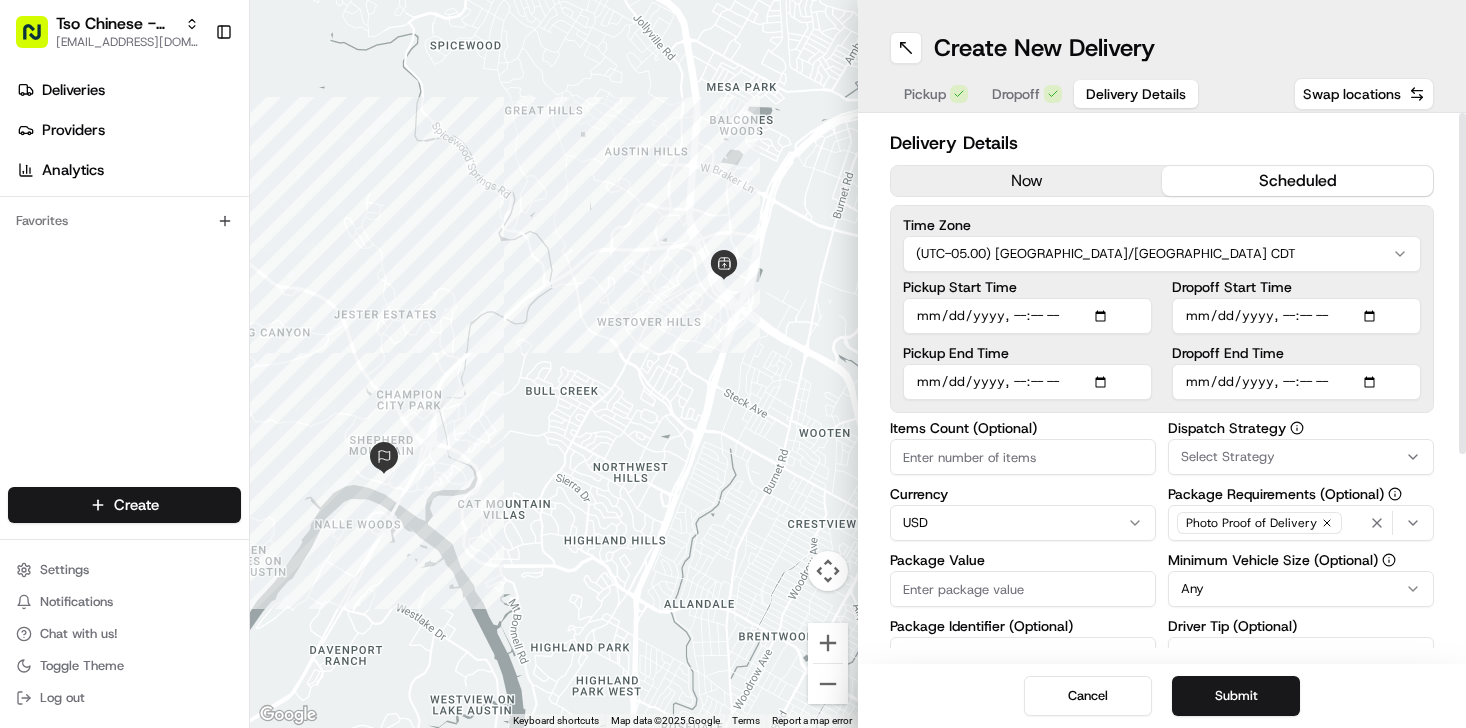 click on "Pickup Start Time" at bounding box center (1027, 316) 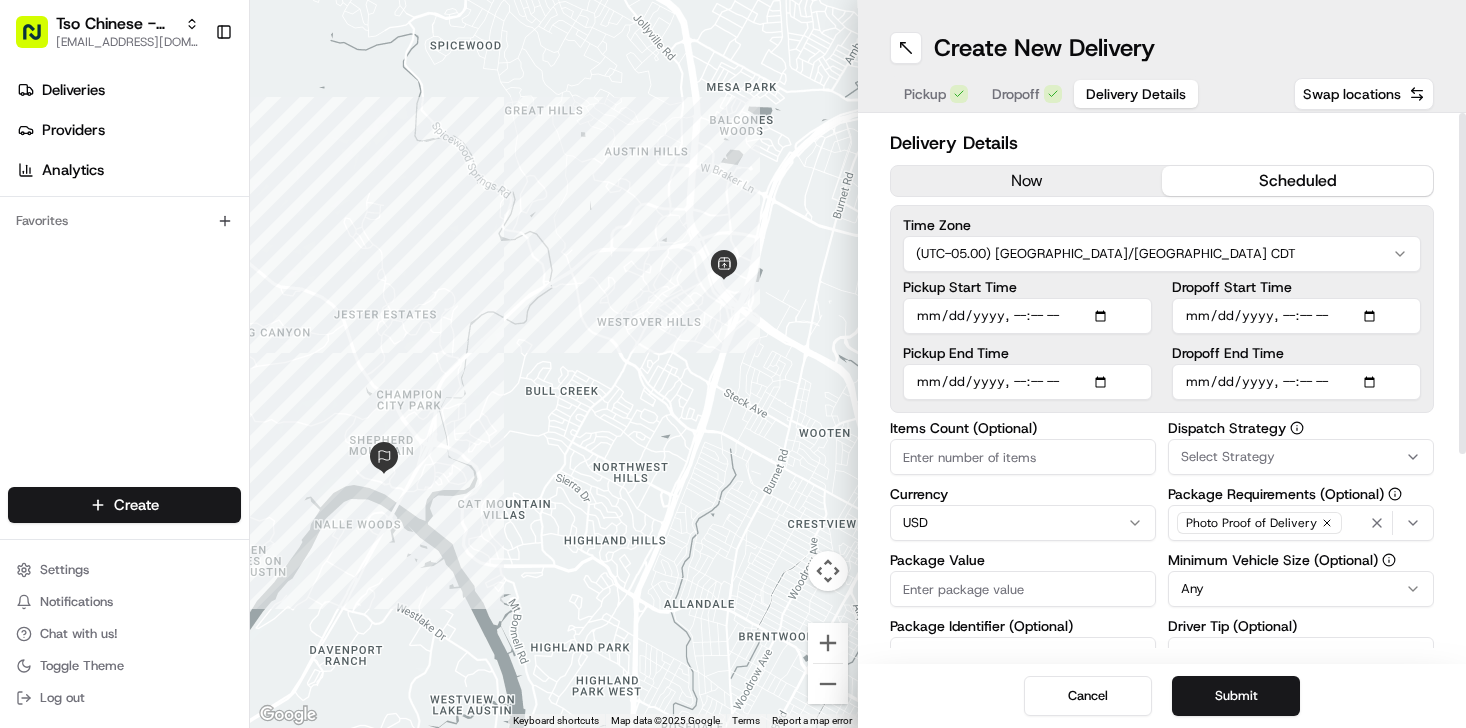 click on "Pickup End Time" at bounding box center (1027, 353) 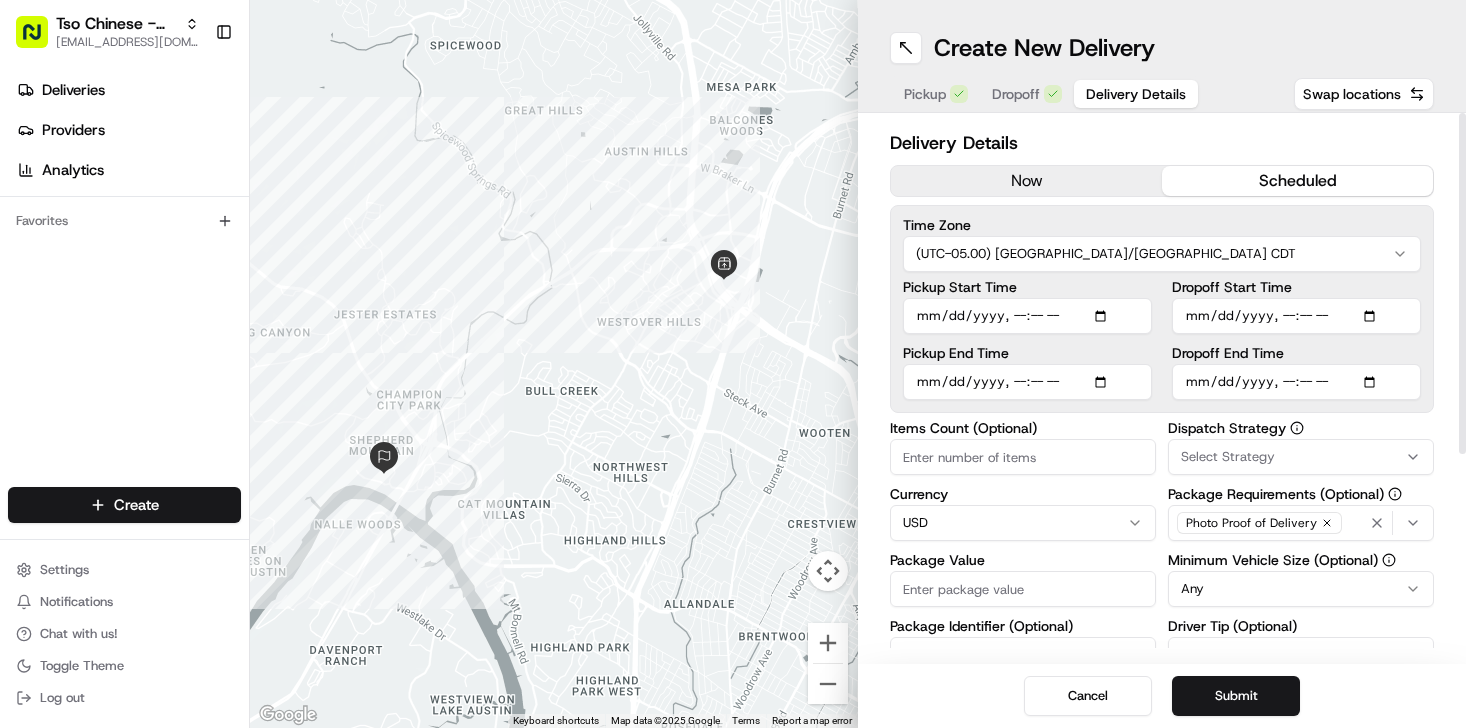 type on "[DATE]T11:15" 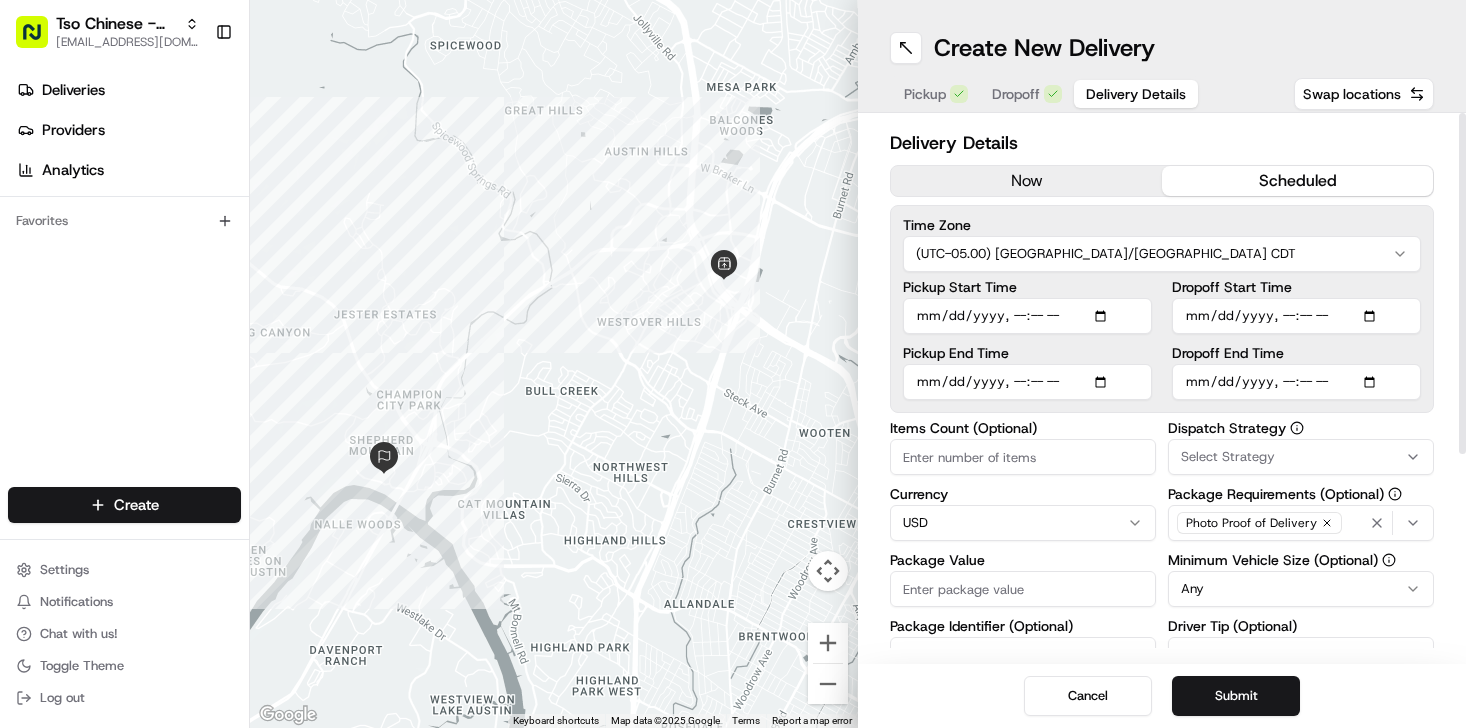 click on "Pickup Start Time" at bounding box center [1027, 316] 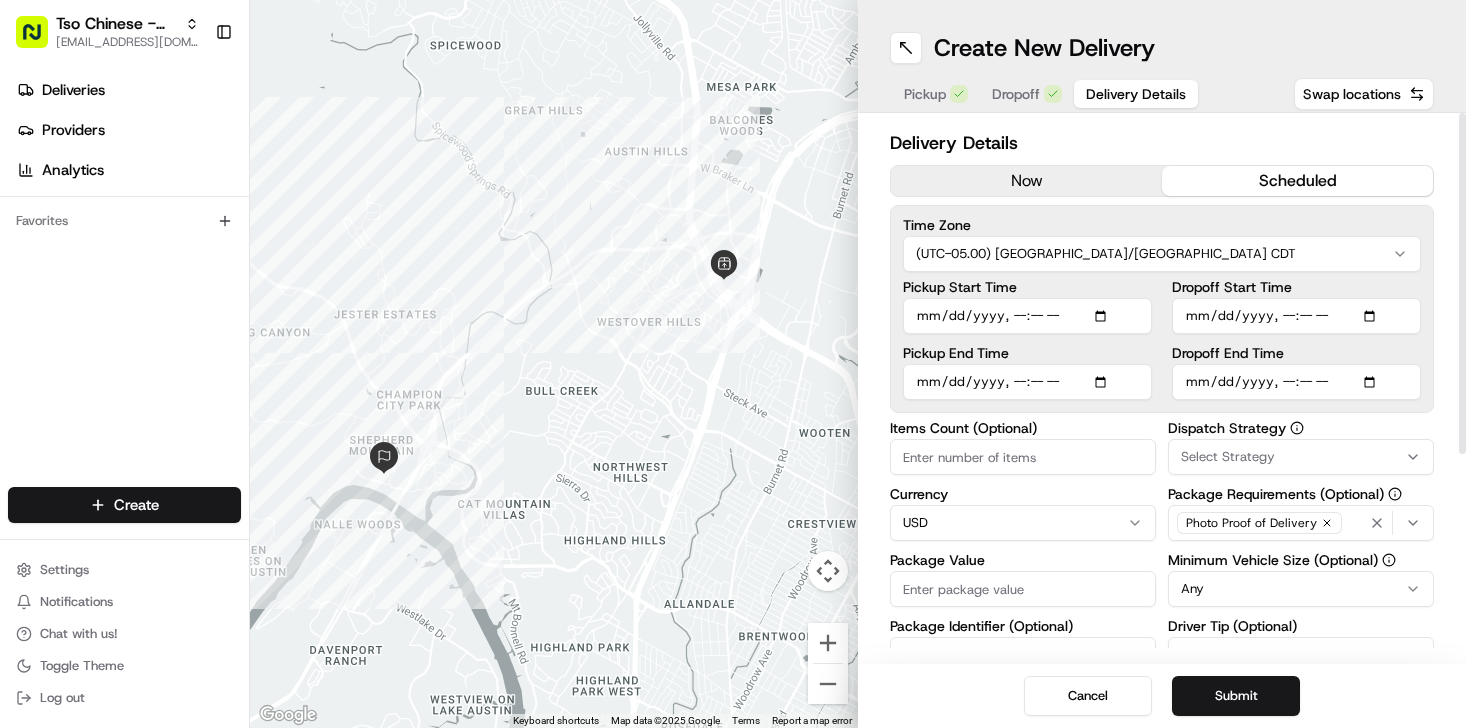 type on "[DATE]T10:50" 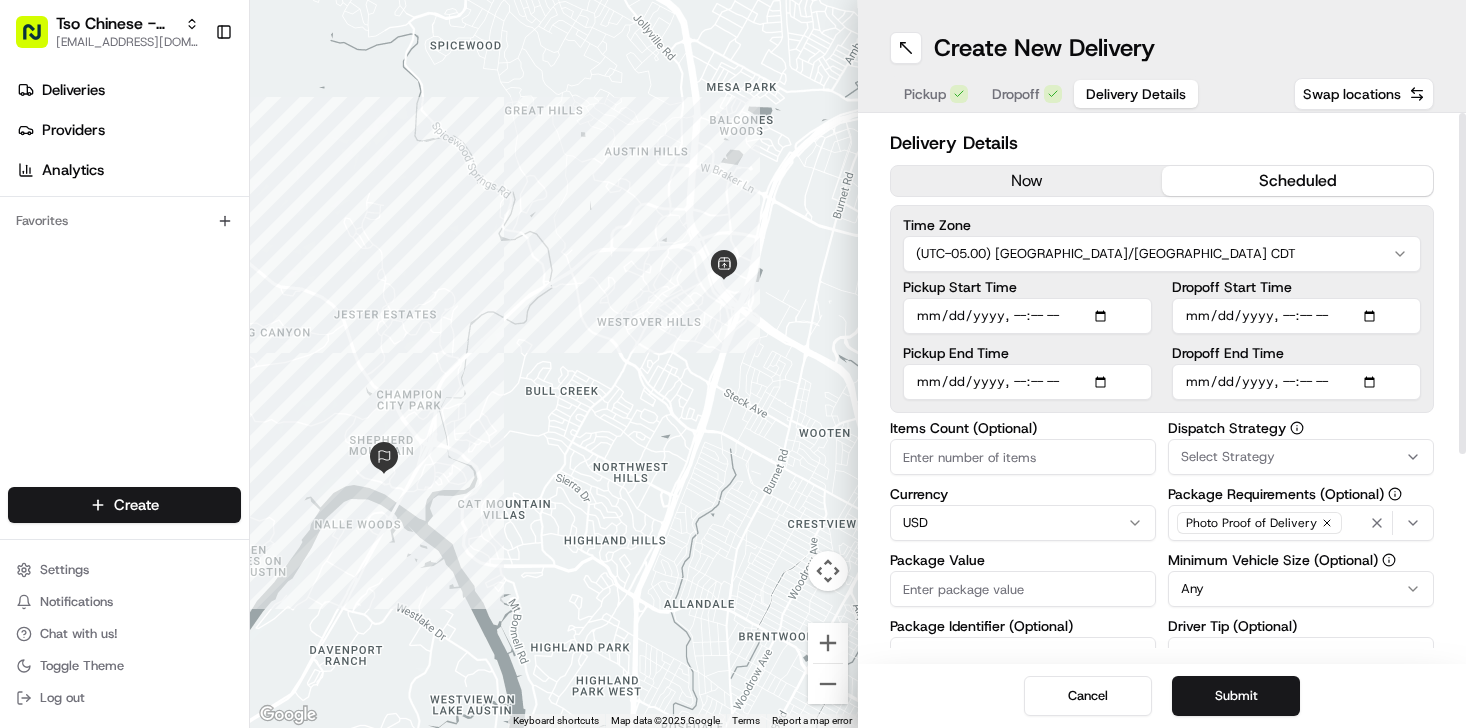 click on "Items Count (Optional)" at bounding box center [1023, 428] 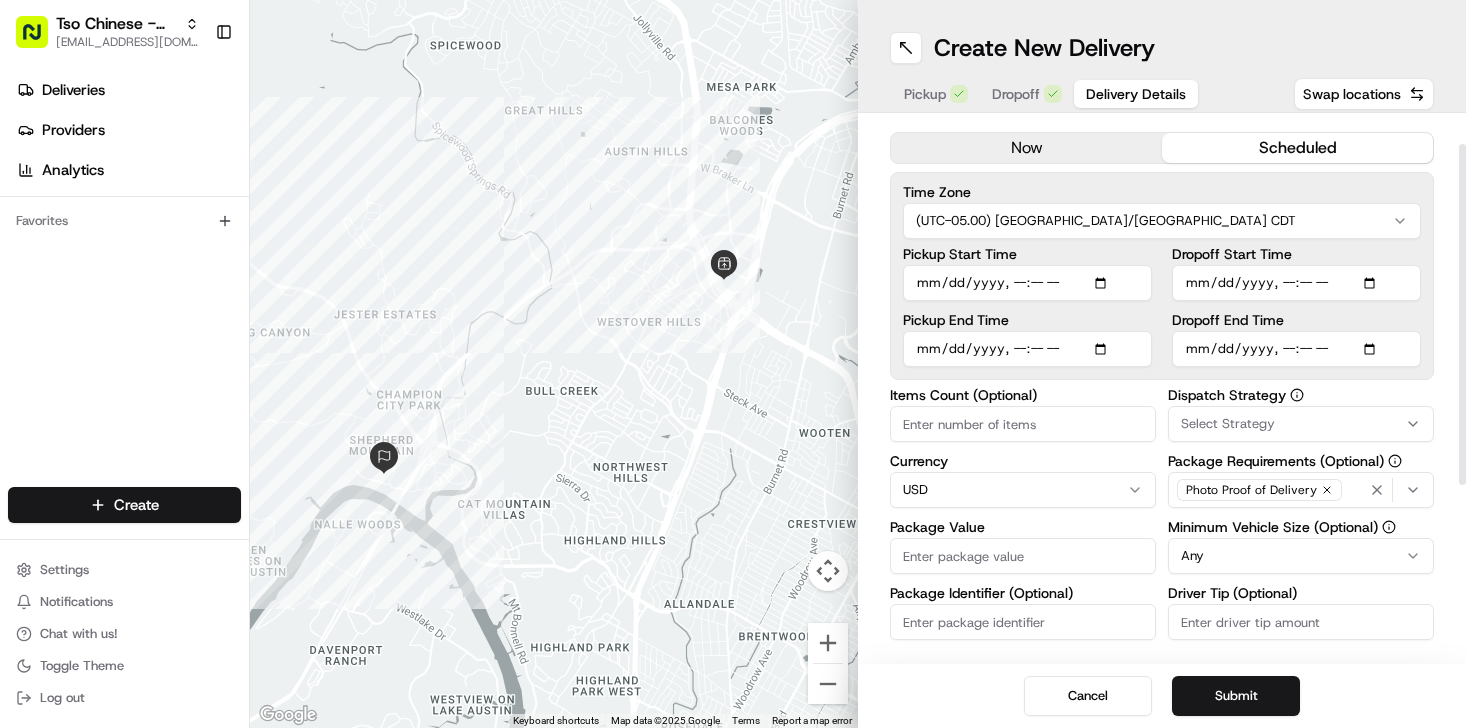 scroll, scrollTop: 48, scrollLeft: 0, axis: vertical 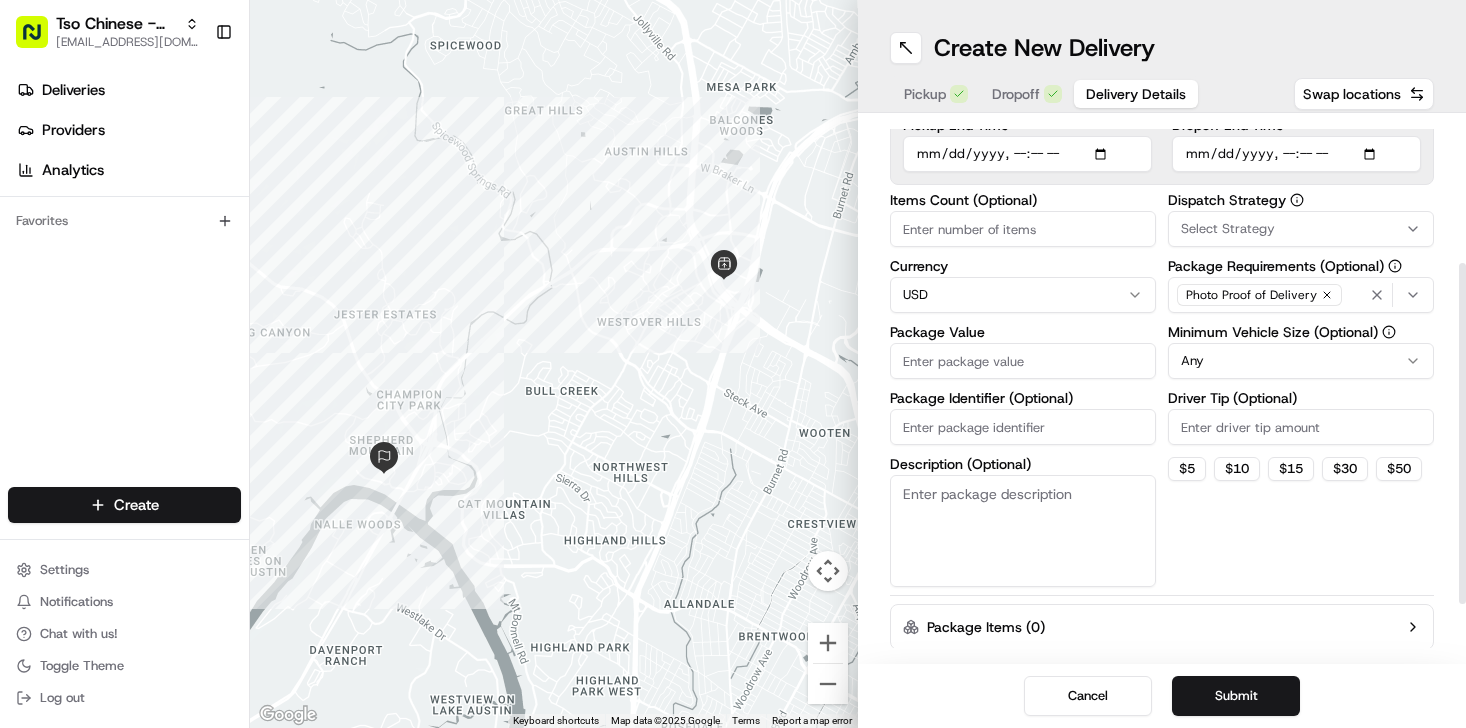 click on "Package Identifier (Optional)" at bounding box center [1023, 427] 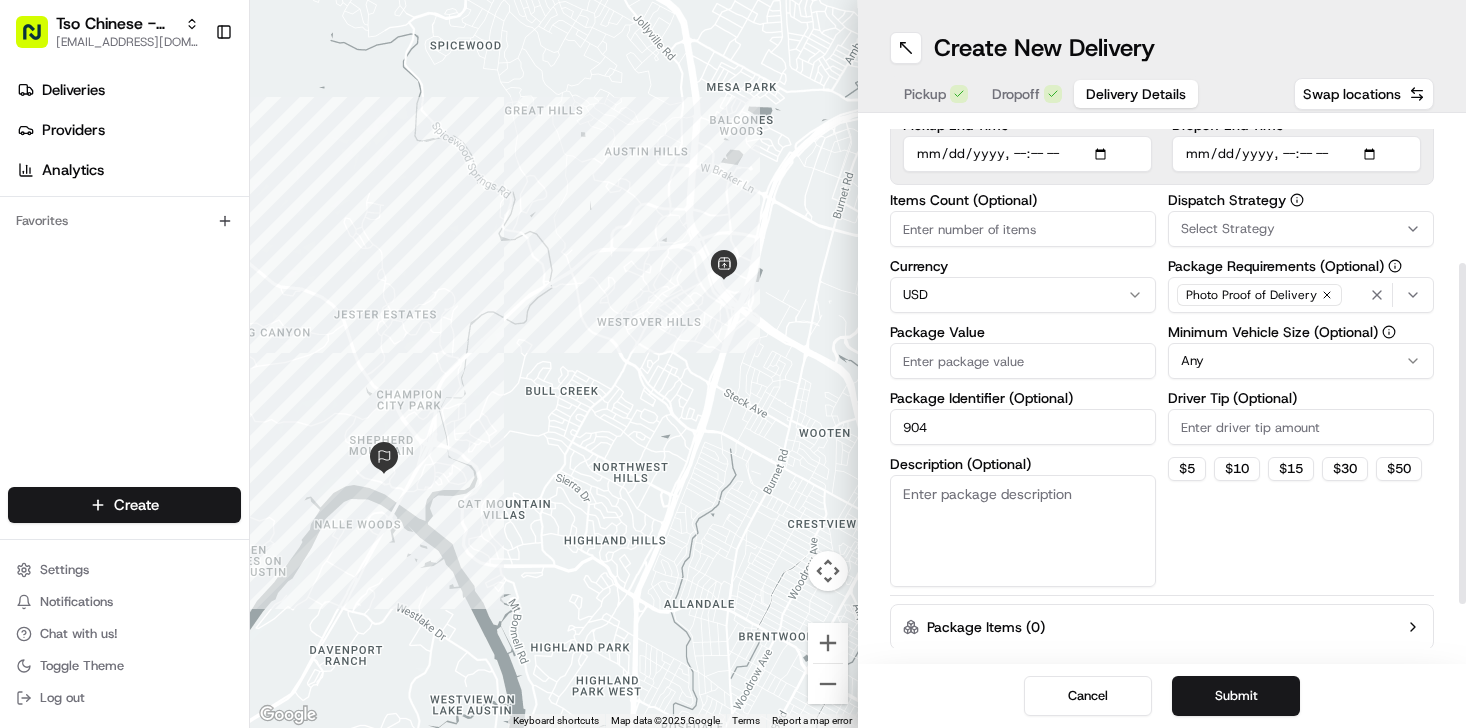 type on "904" 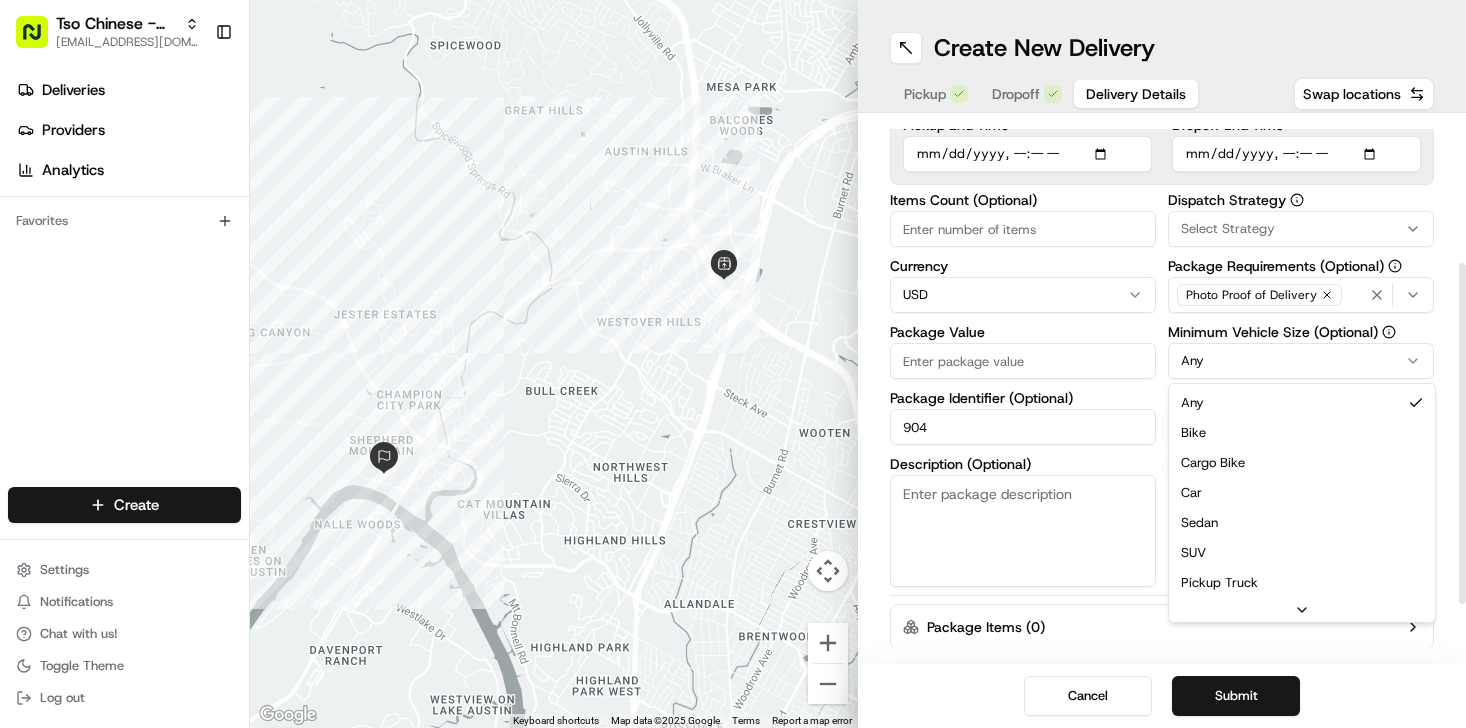 click on "Tso Chinese - Catering [EMAIL_ADDRESS][DOMAIN_NAME] Toggle Sidebar Deliveries Providers Analytics Favorites Main Menu Members & Organization Organization Users Roles Preferences Customization Tracking Orchestration Automations Dispatch Strategy Locations Pickup Locations Dropoff Locations Billing Billing Refund Requests Integrations Notification Triggers Webhooks API Keys Request Logs Create Settings Notifications Chat with us! Toggle Theme Log out ← Move left → Move right ↑ Move up ↓ Move down + Zoom in - Zoom out Home Jump left by 75% End Jump right by 75% Page Up Jump up by 75% Page Down Jump down by 75% Keyboard shortcuts Map Data Map data ©2025 Google Map data ©2025 Google 1 km  Click to toggle between metric and imperial units Terms Report a map error Create New Delivery Pickup Dropoff Delivery Details Swap locations Delivery Details now scheduled Time Zone (UTC-05.00) [GEOGRAPHIC_DATA]/[GEOGRAPHIC_DATA] CDT Pickup Start Time Pickup End Time Dropoff Start Time Dropoff End Time Items Count (Optional) $" at bounding box center [733, 364] 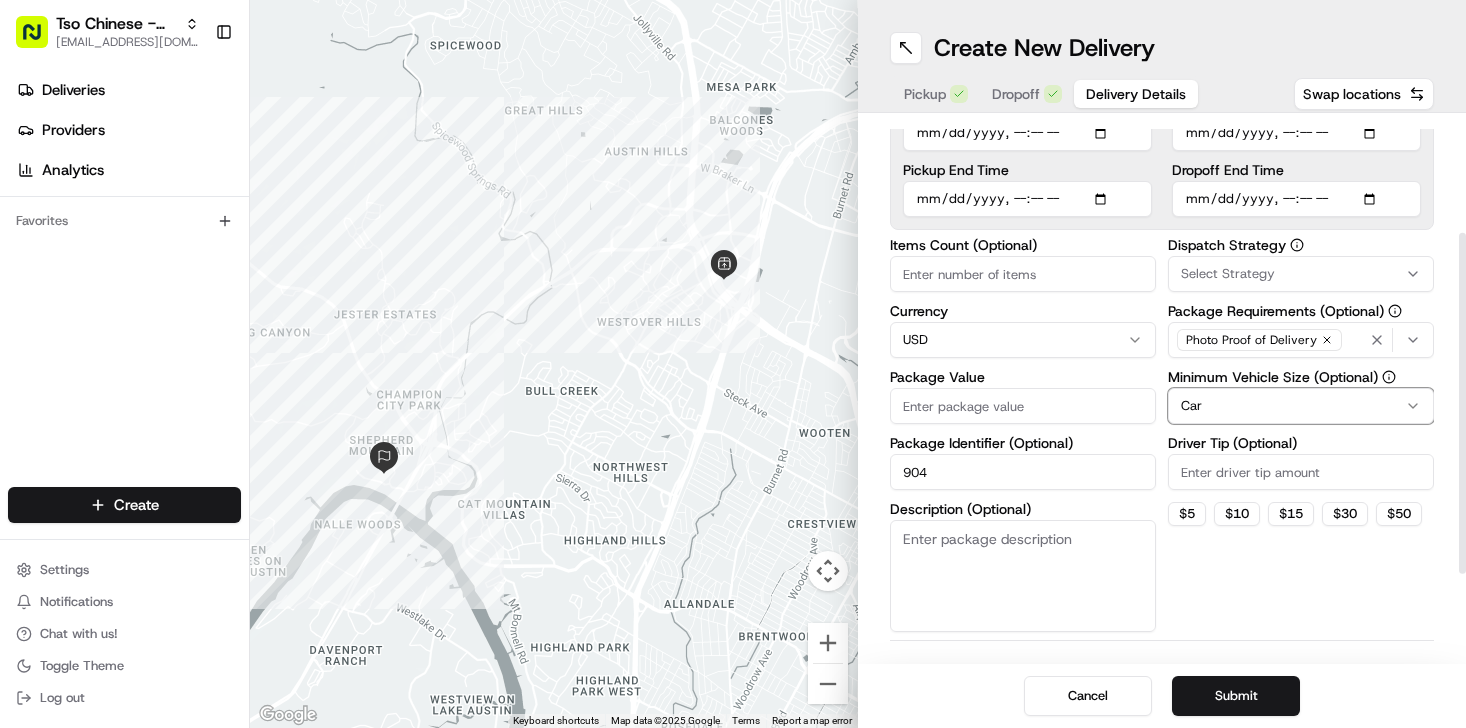 scroll, scrollTop: 182, scrollLeft: 0, axis: vertical 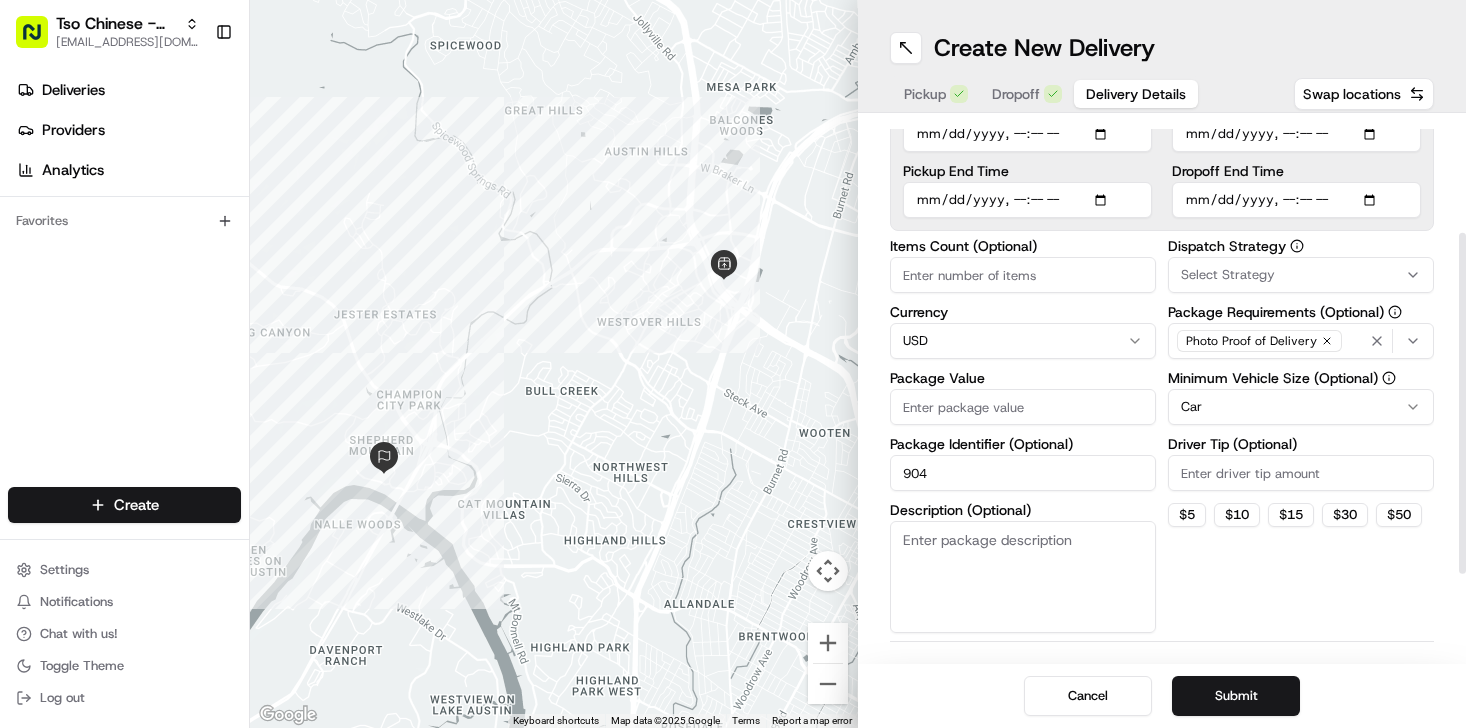 click on "Select Strategy" at bounding box center [1228, 275] 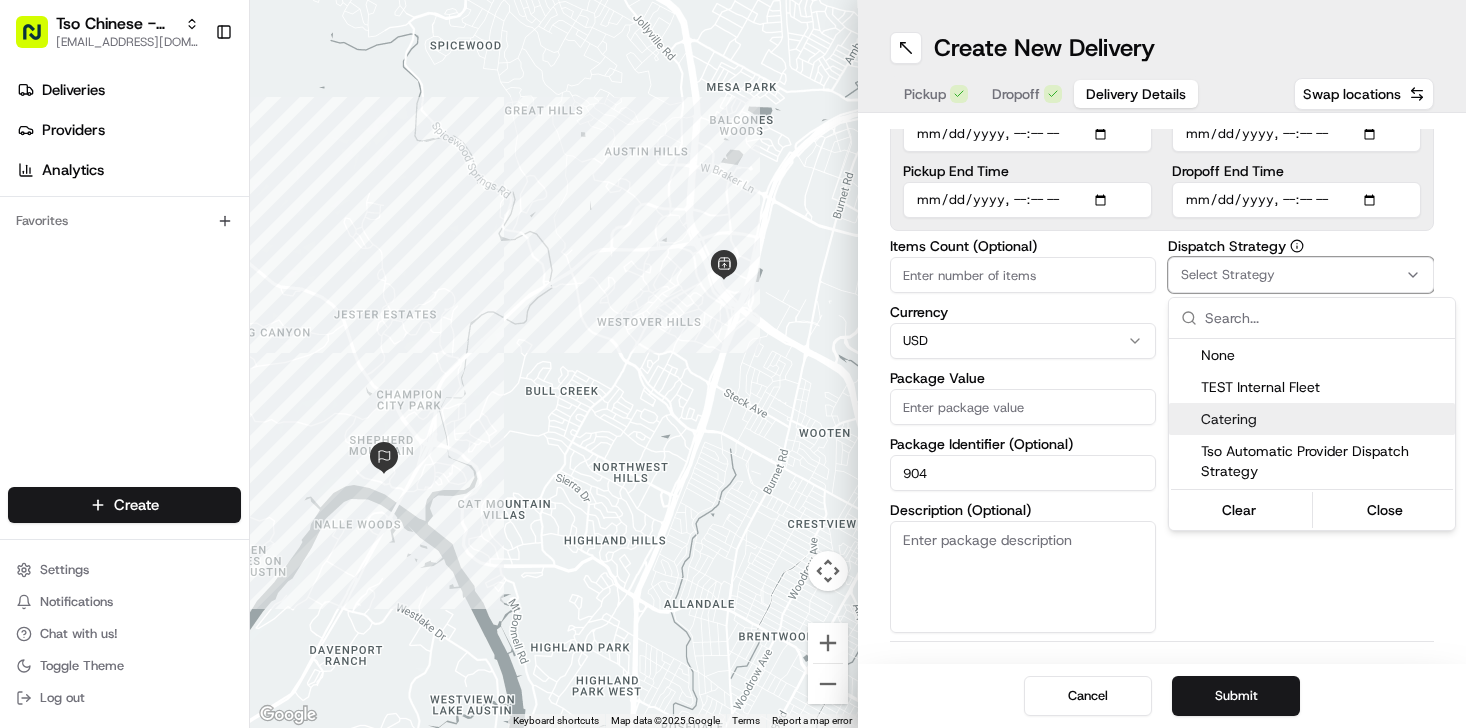 click on "Catering" at bounding box center (1324, 419) 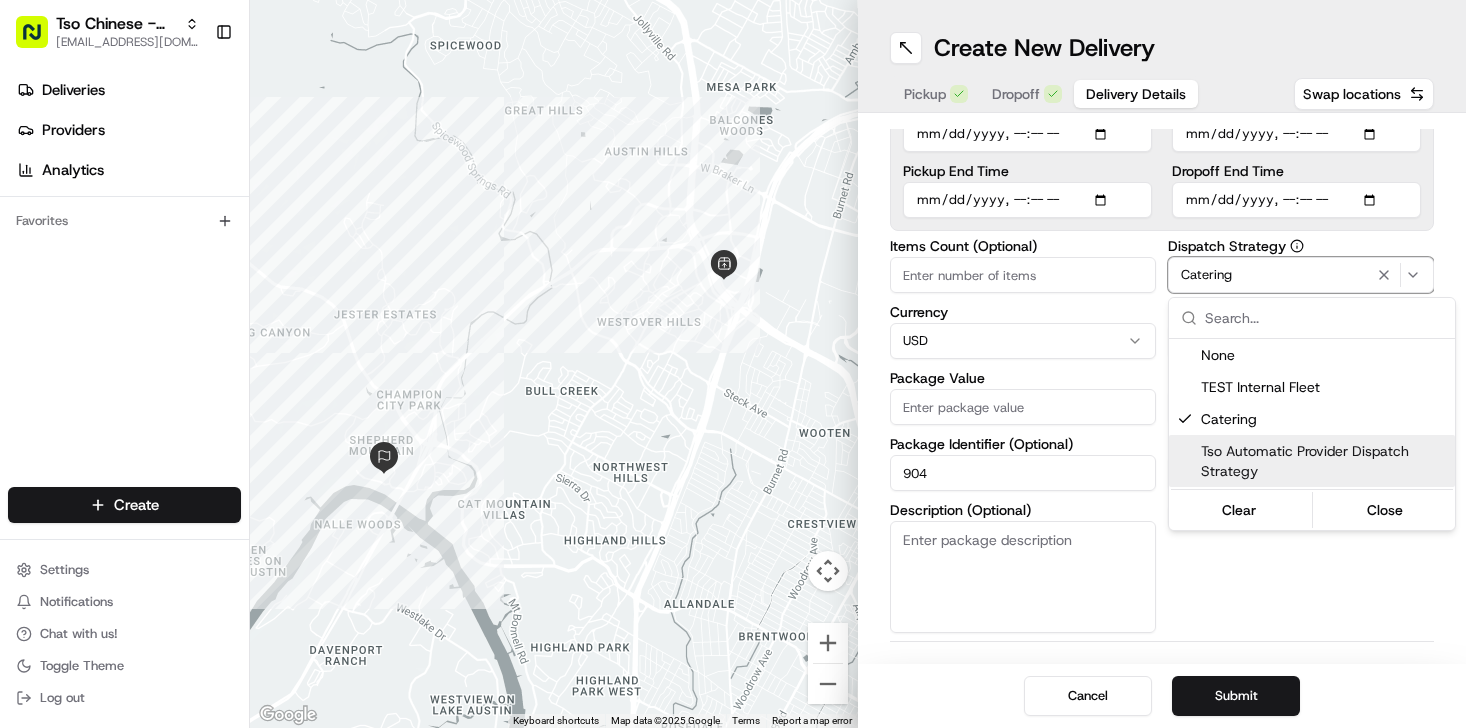 click on "Tso Chinese - Catering [EMAIL_ADDRESS][DOMAIN_NAME] Toggle Sidebar Deliveries Providers Analytics Favorites Main Menu Members & Organization Organization Users Roles Preferences Customization Tracking Orchestration Automations Dispatch Strategy Locations Pickup Locations Dropoff Locations Billing Billing Refund Requests Integrations Notification Triggers Webhooks API Keys Request Logs Create Settings Notifications Chat with us! Toggle Theme Log out ← Move left → Move right ↑ Move up ↓ Move down + Zoom in - Zoom out Home Jump left by 75% End Jump right by 75% Page Up Jump up by 75% Page Down Jump down by 75% Keyboard shortcuts Map Data Map data ©2025 Google Map data ©2025 Google 1 km  Click to toggle between metric and imperial units Terms Report a map error Create New Delivery Pickup Dropoff Delivery Details Swap locations Delivery Details now scheduled Time Zone (UTC-05.00) [GEOGRAPHIC_DATA]/[GEOGRAPHIC_DATA] CDT Pickup Start Time Pickup End Time Dropoff Start Time Dropoff End Time Items Count (Optional) $" at bounding box center [733, 364] 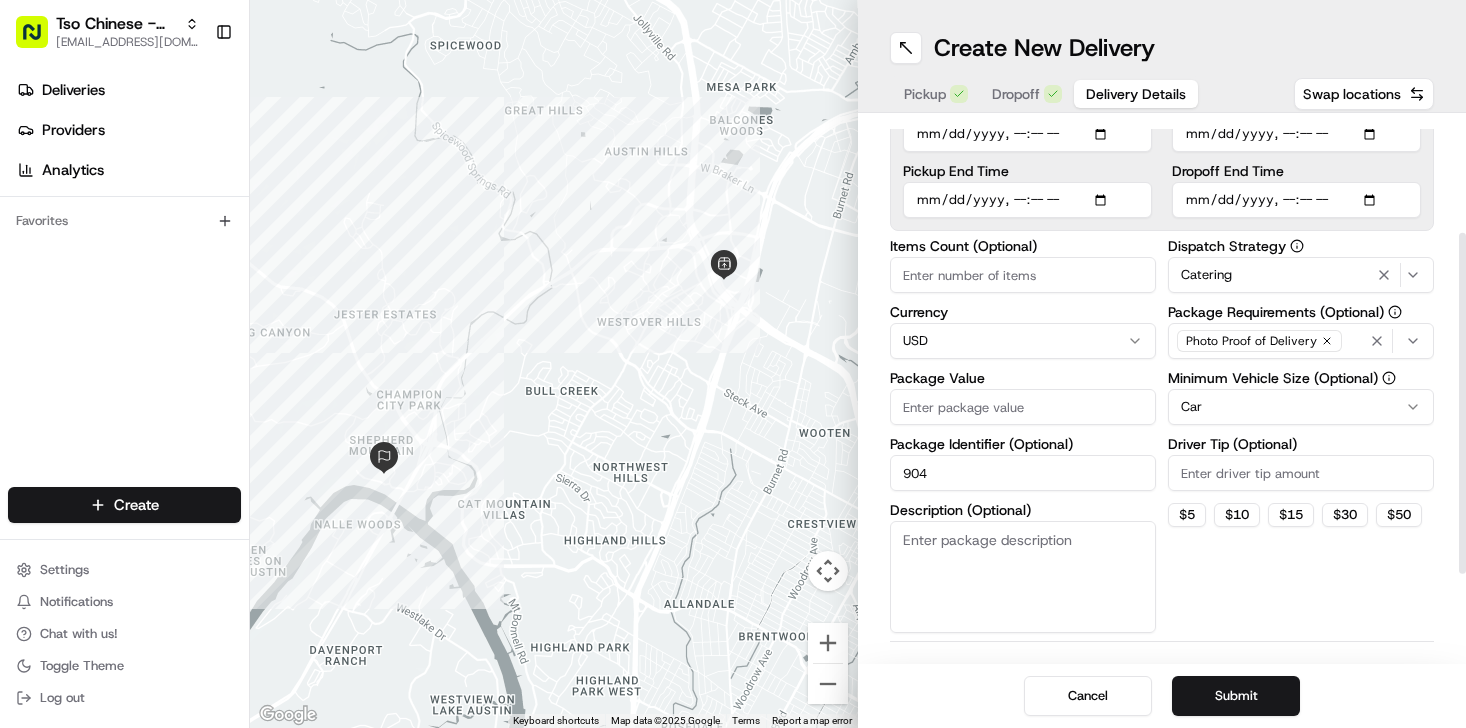 click on "Items Count (Optional)" at bounding box center (1023, 275) 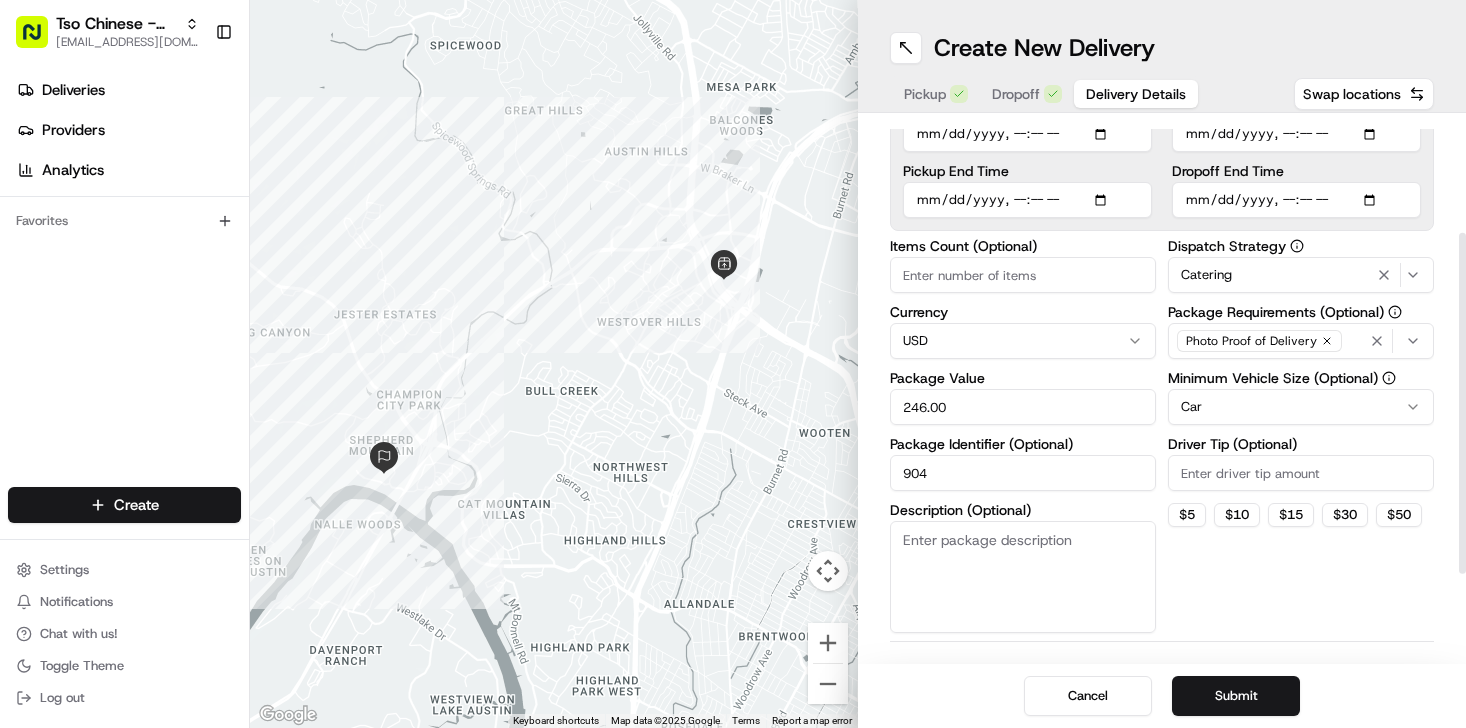 type on "246.00" 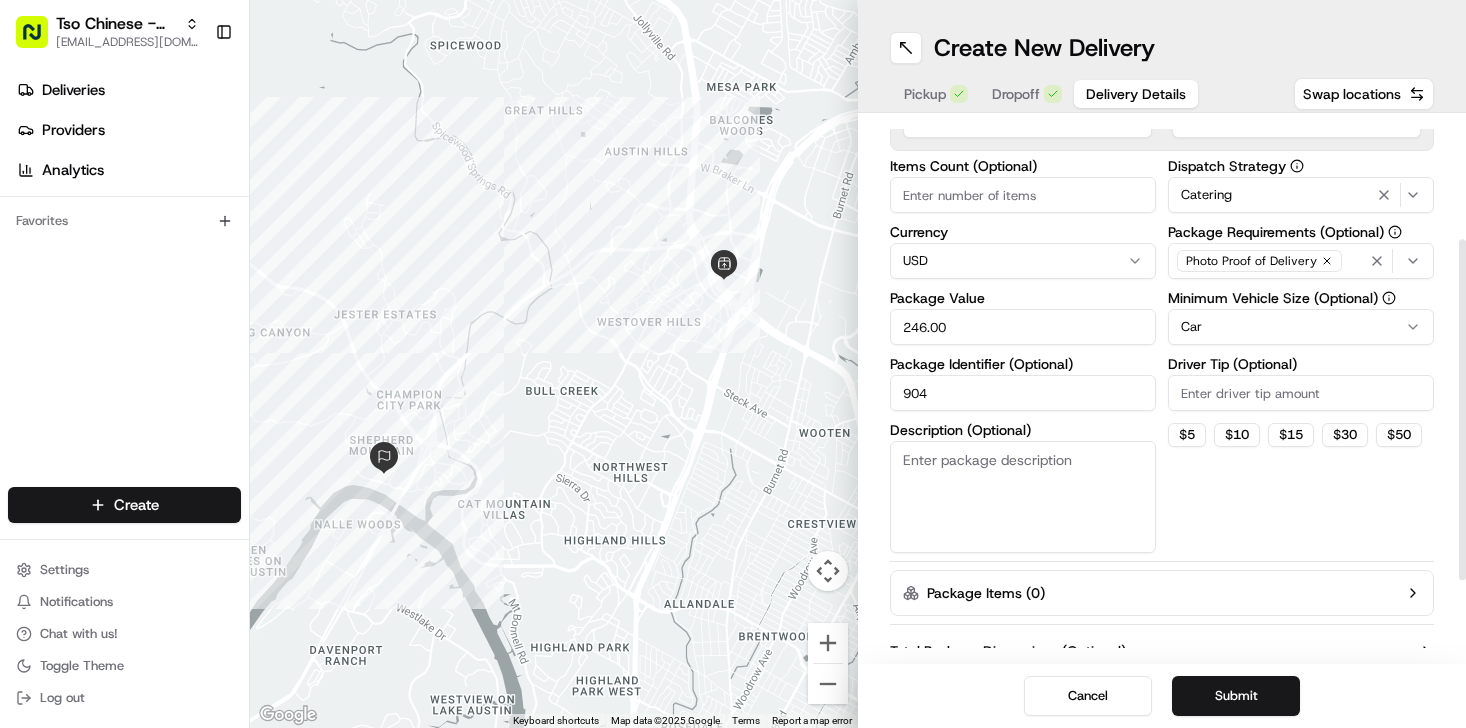 scroll, scrollTop: 319, scrollLeft: 0, axis: vertical 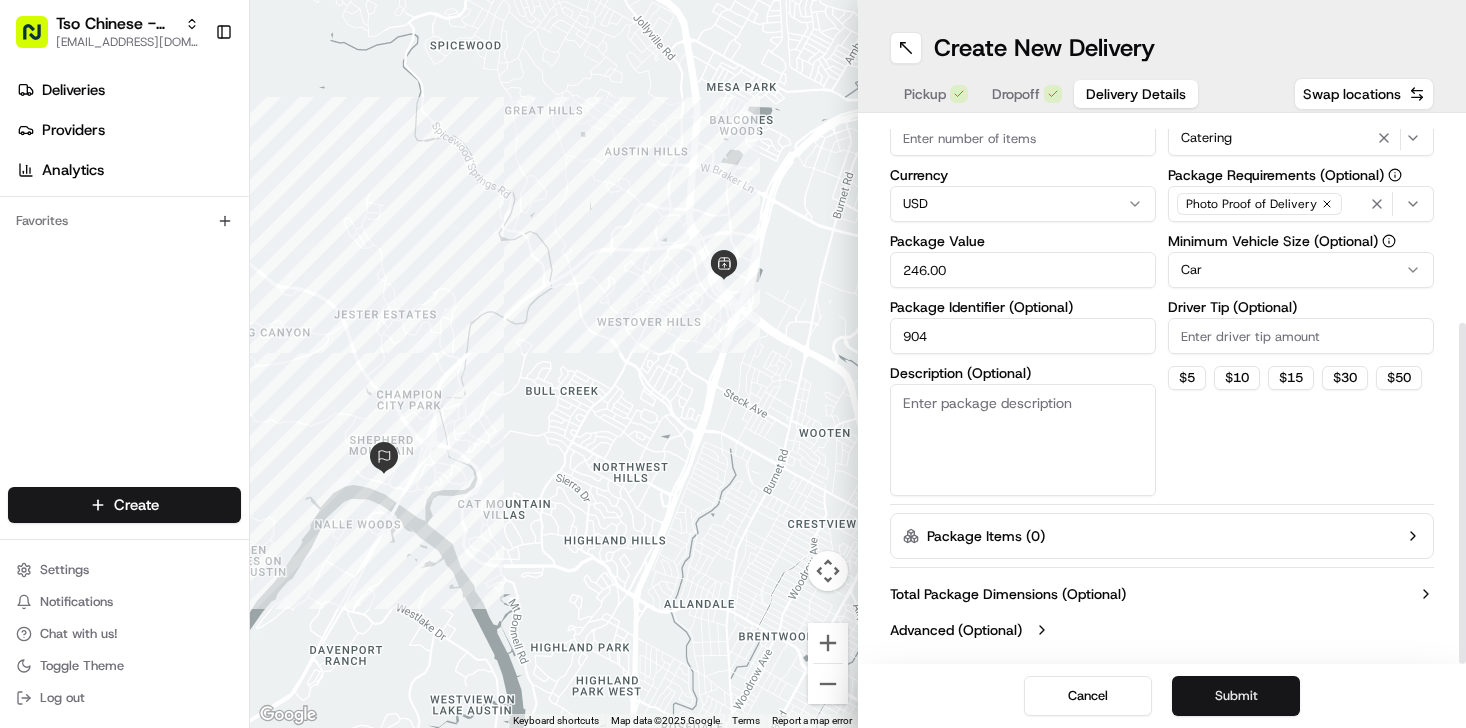 click on "Submit" at bounding box center (1236, 696) 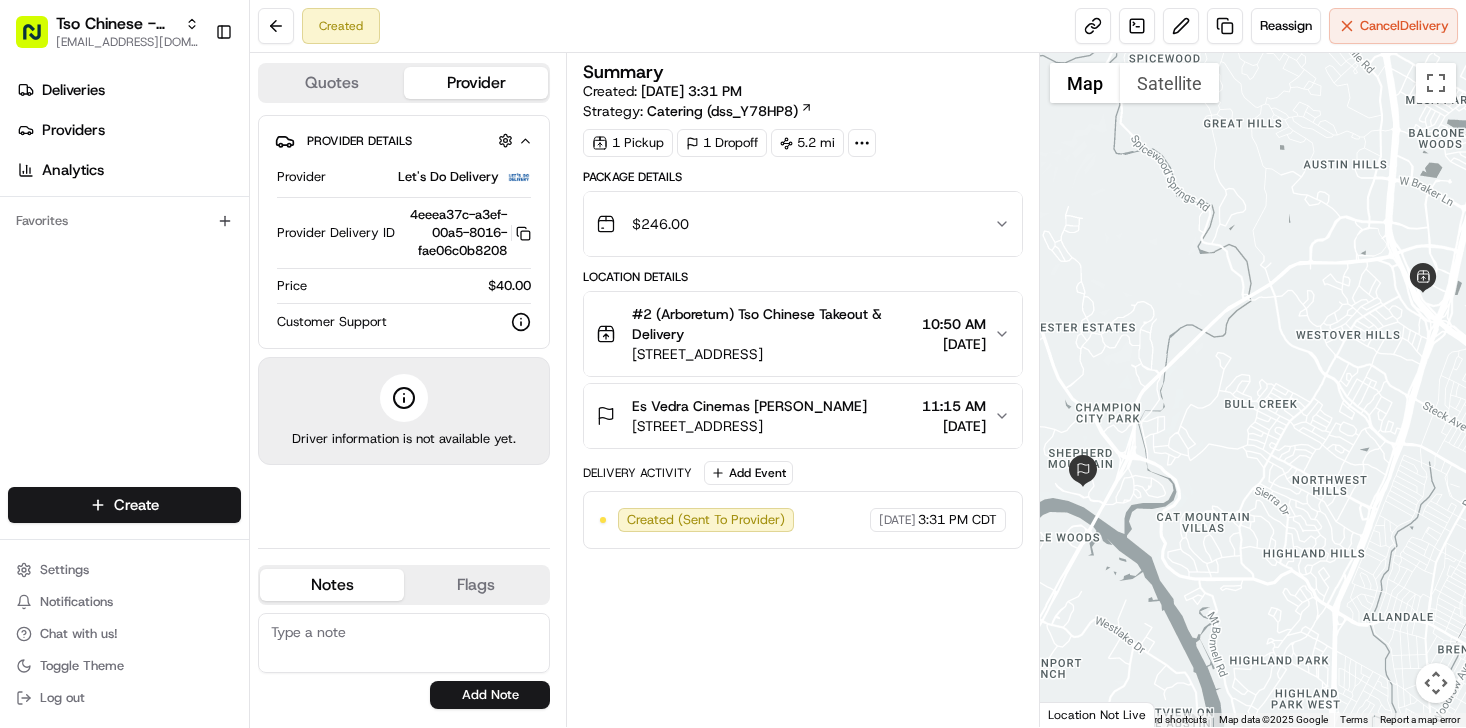 click at bounding box center [404, 643] 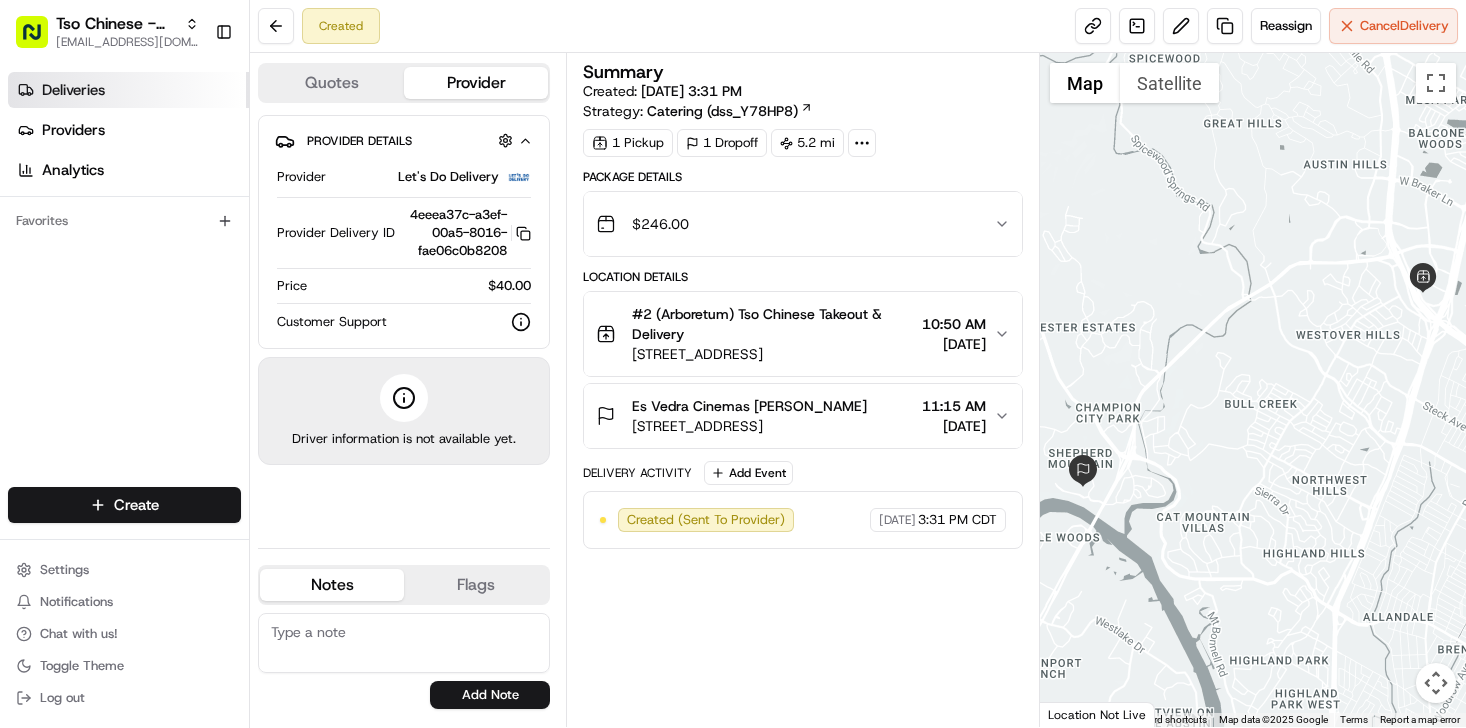 click on "Deliveries" at bounding box center (128, 90) 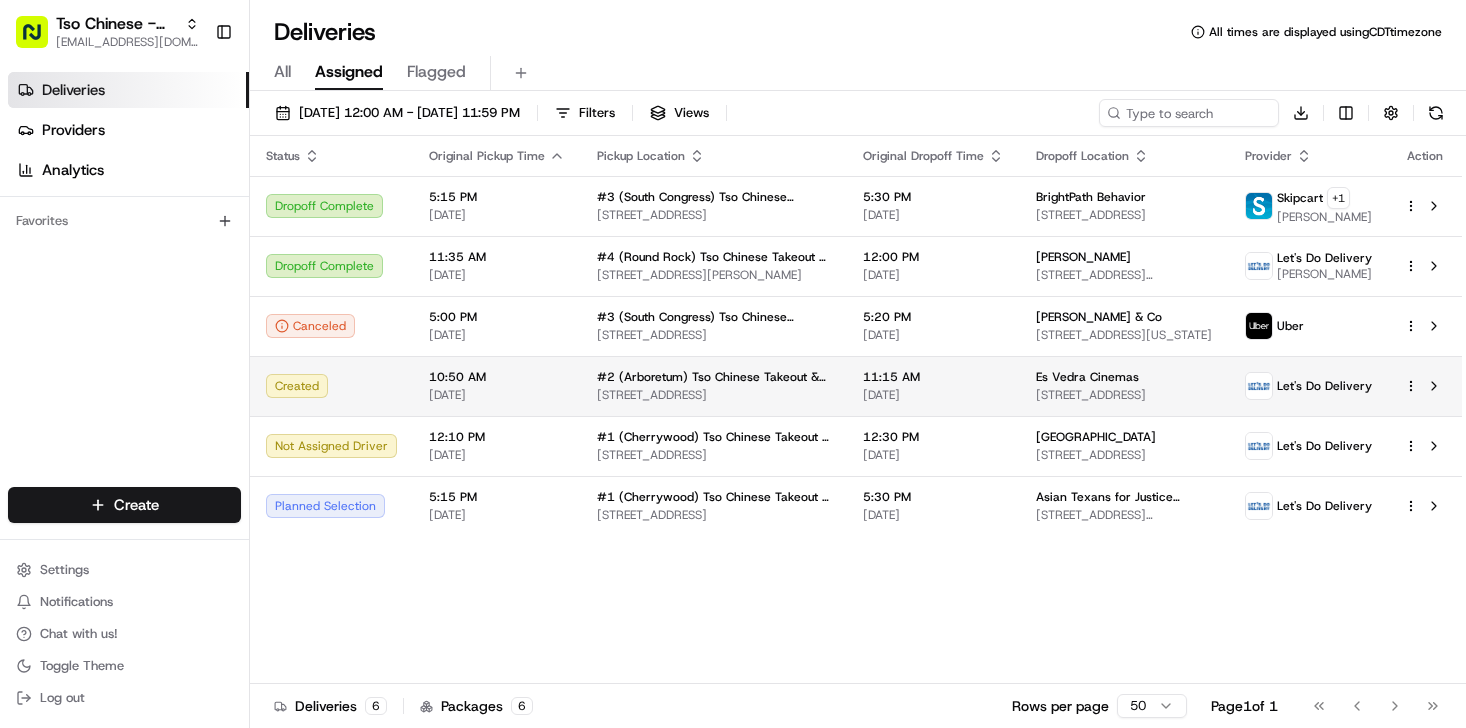 click on "Created" at bounding box center [331, 386] 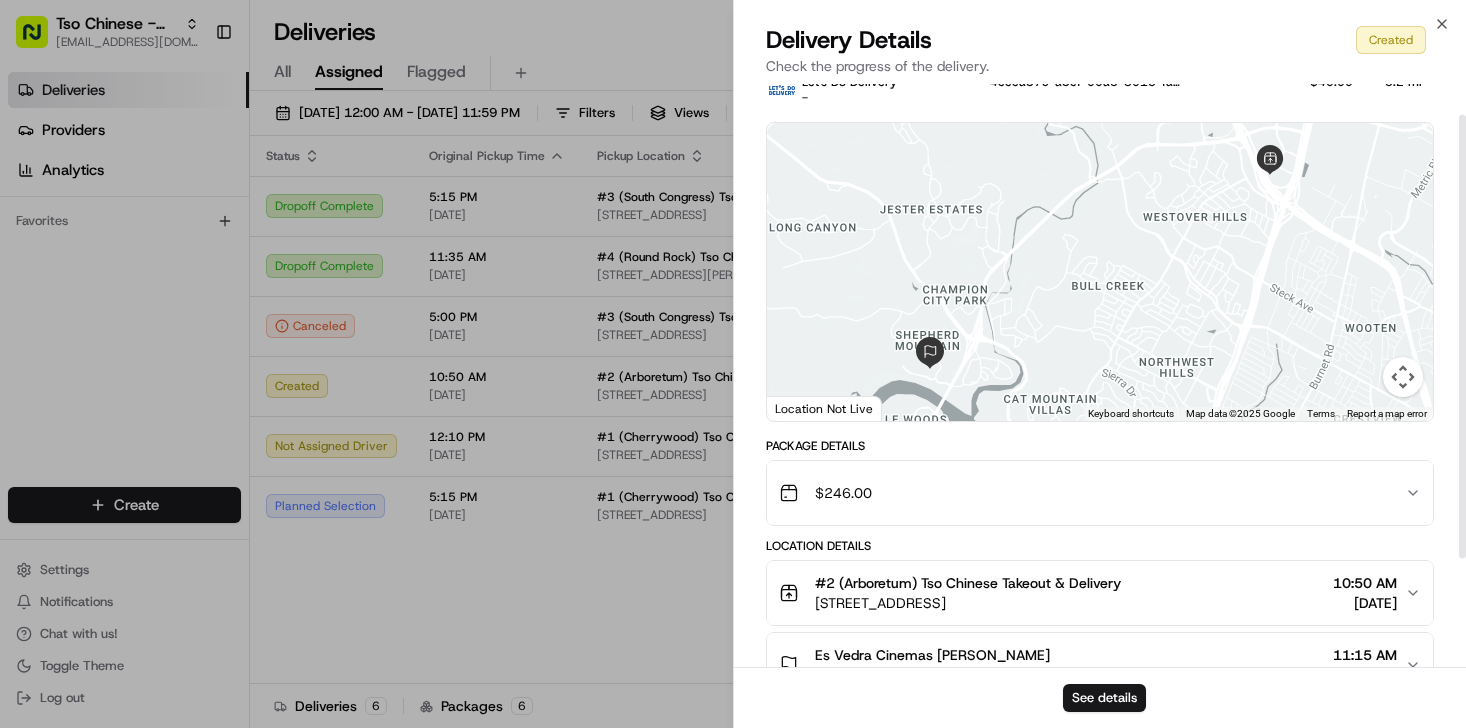 scroll, scrollTop: 0, scrollLeft: 0, axis: both 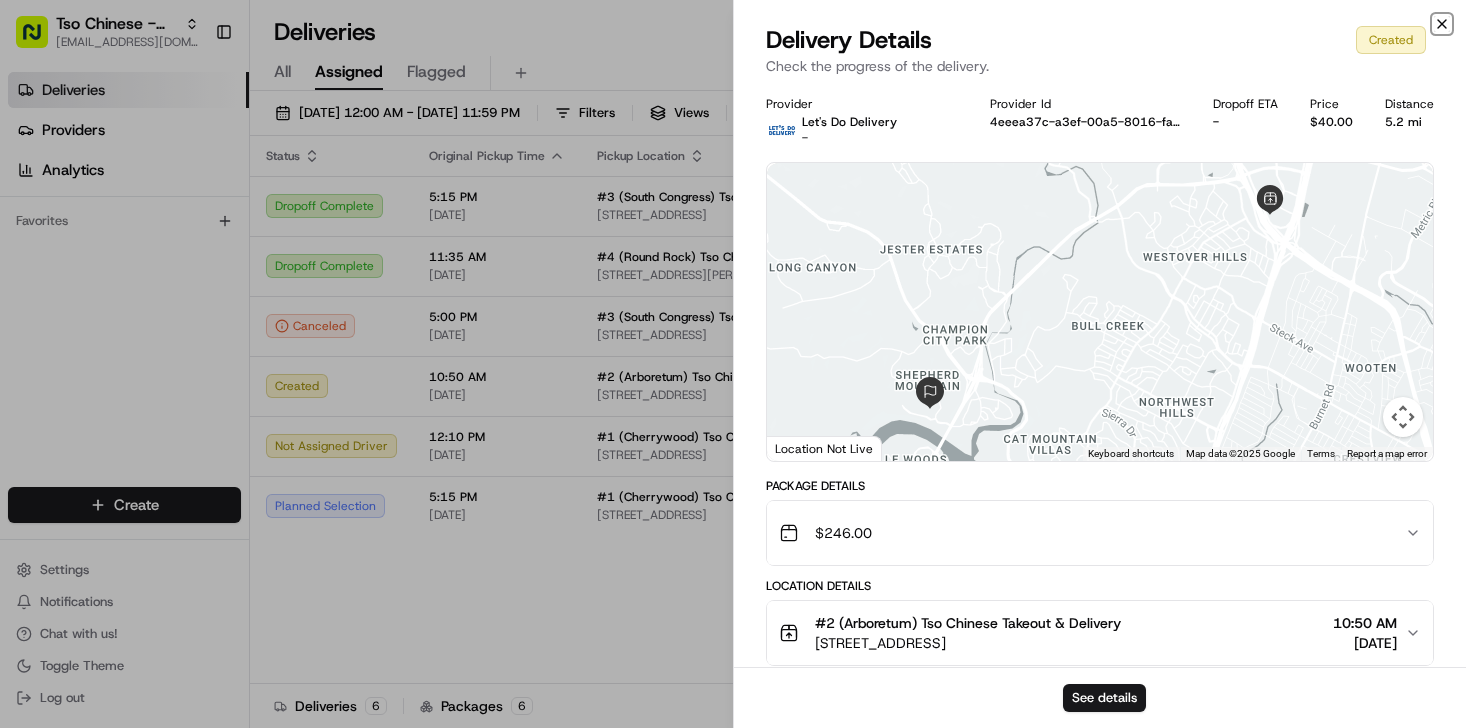 click 